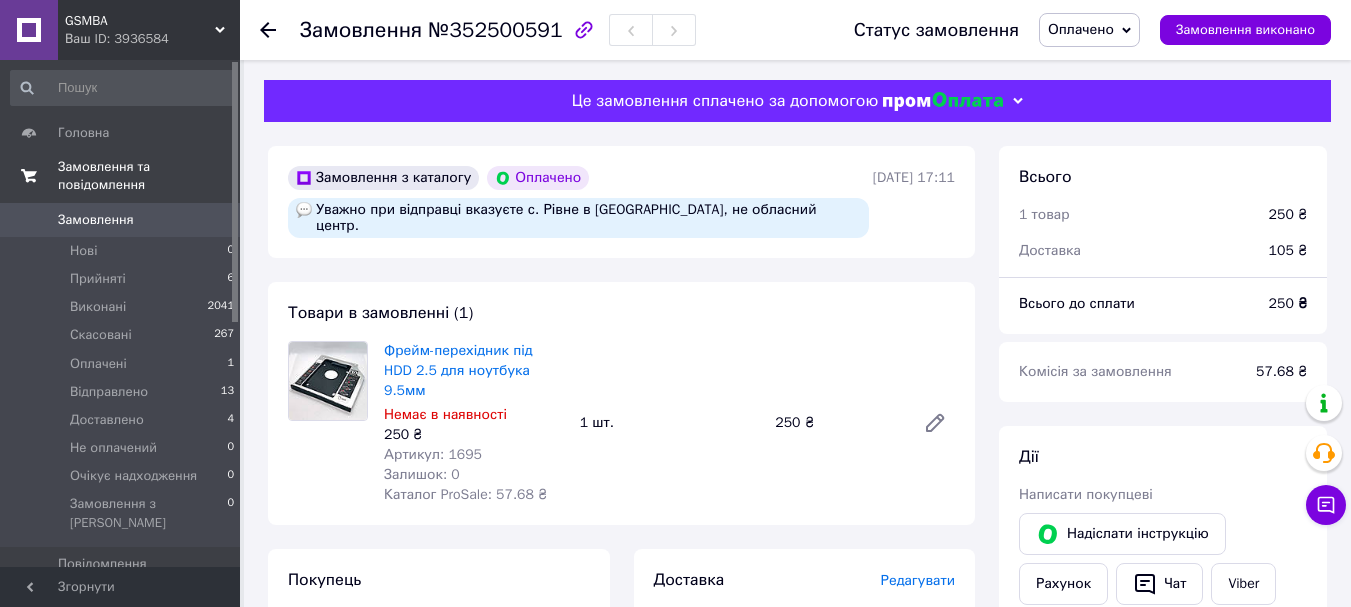 scroll, scrollTop: 600, scrollLeft: 0, axis: vertical 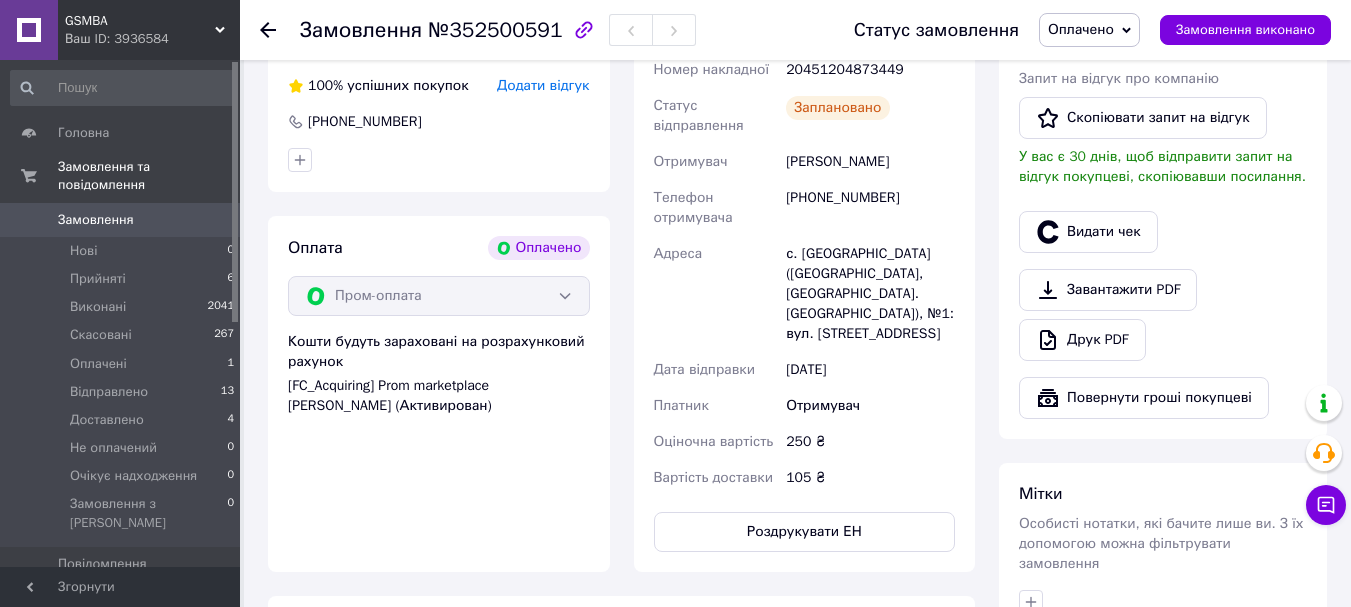 click on "Замовлення" at bounding box center [96, 220] 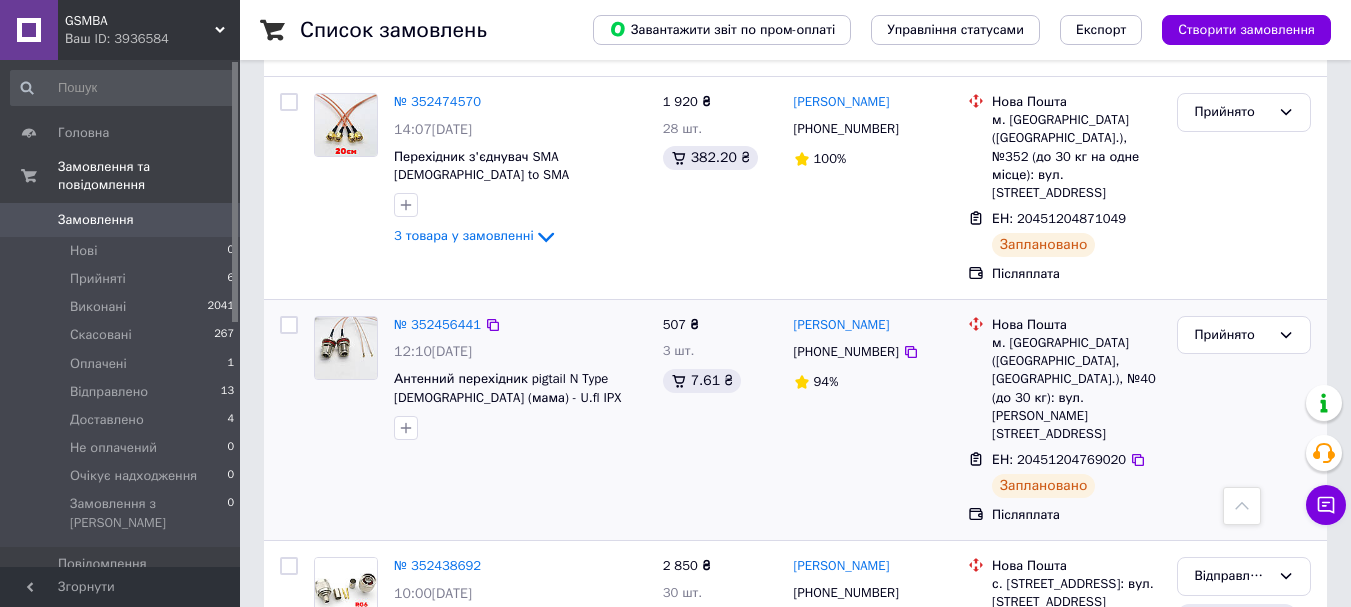 scroll, scrollTop: 700, scrollLeft: 0, axis: vertical 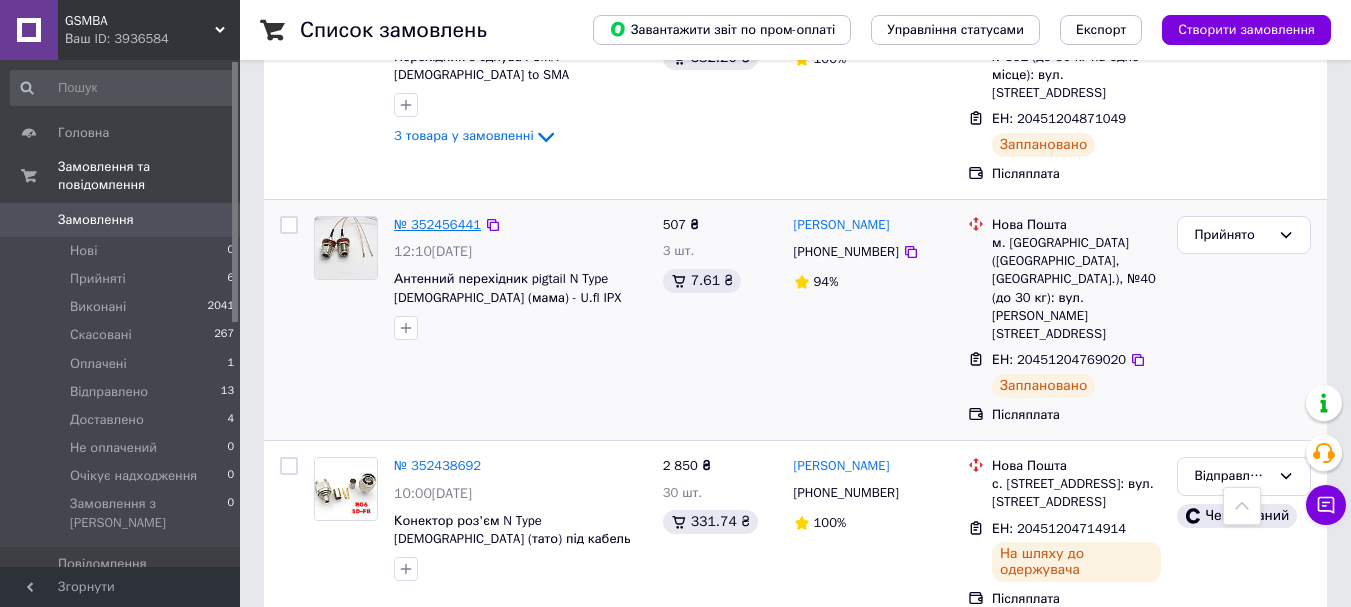 click on "№ 352456441" at bounding box center (437, 224) 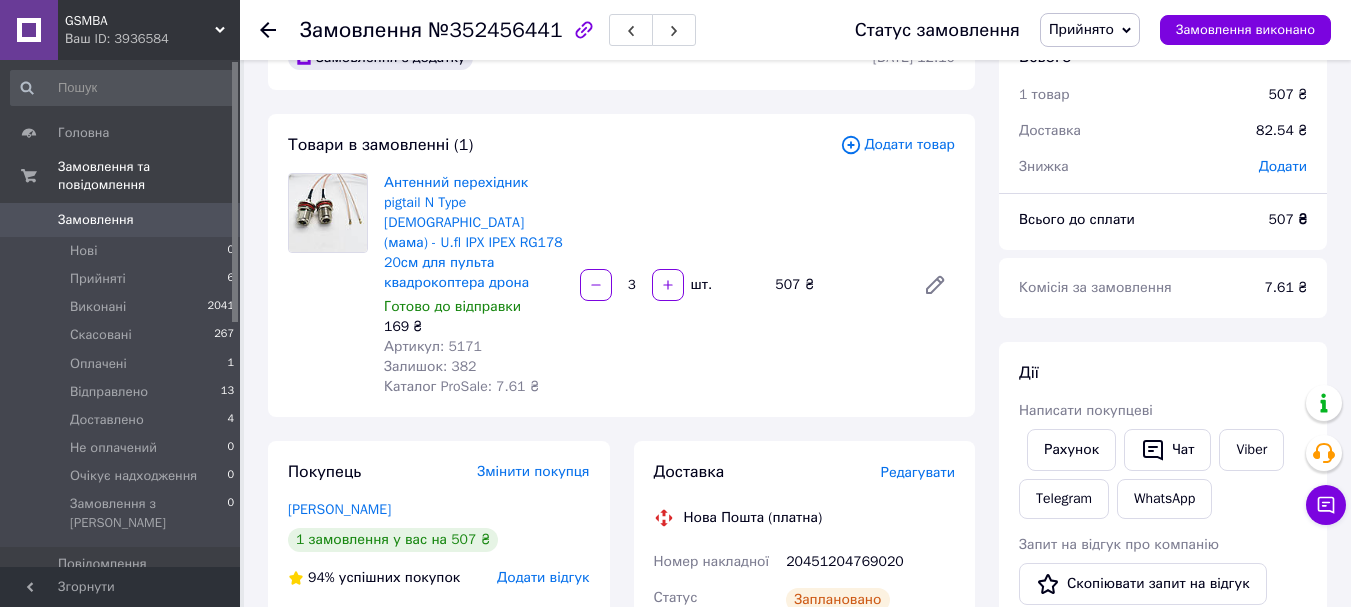 scroll, scrollTop: 0, scrollLeft: 0, axis: both 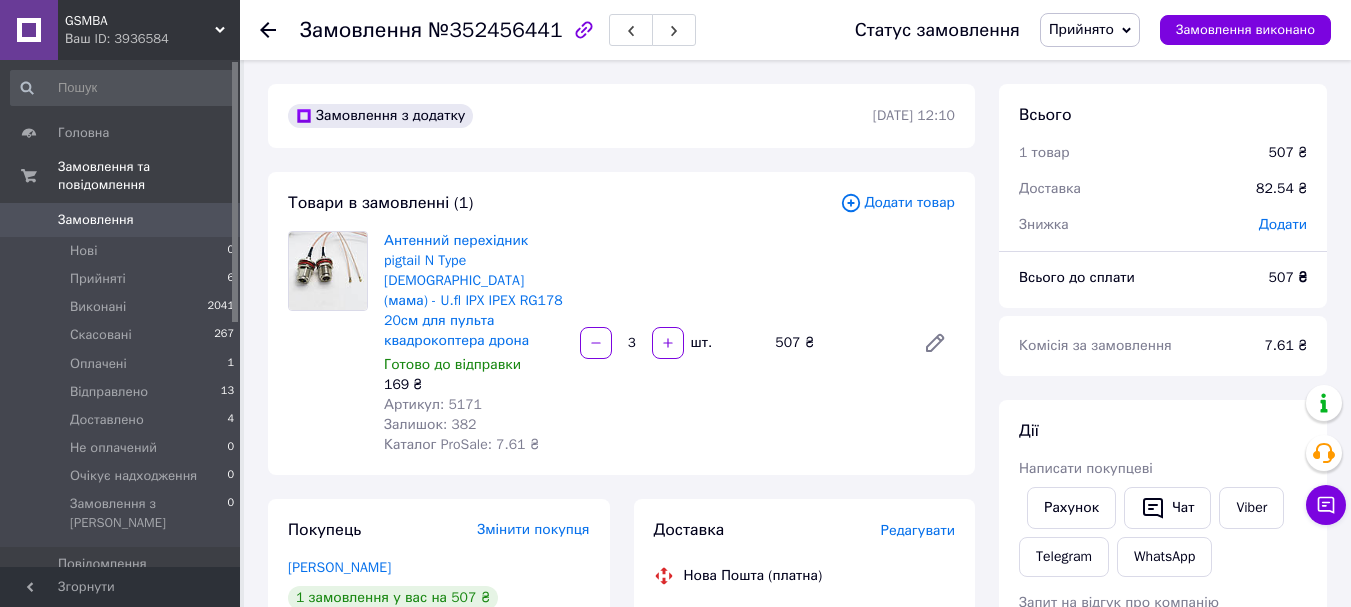 click on "Прийнято" at bounding box center (1081, 29) 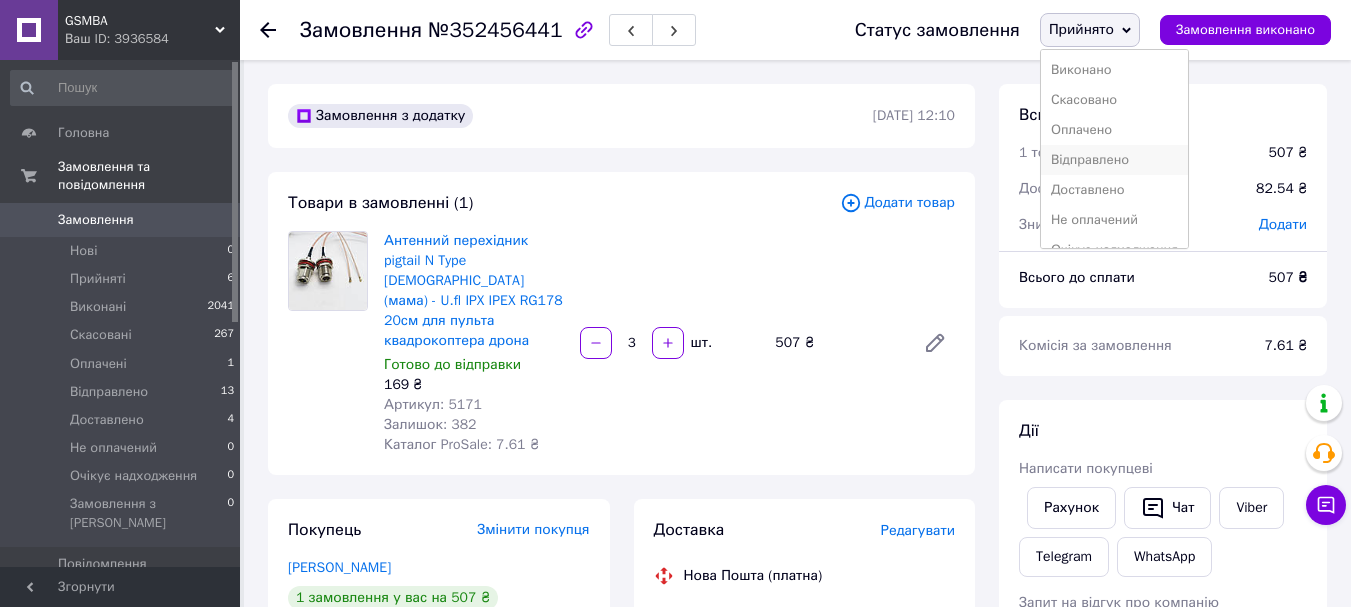 click on "Відправлено" at bounding box center [1114, 160] 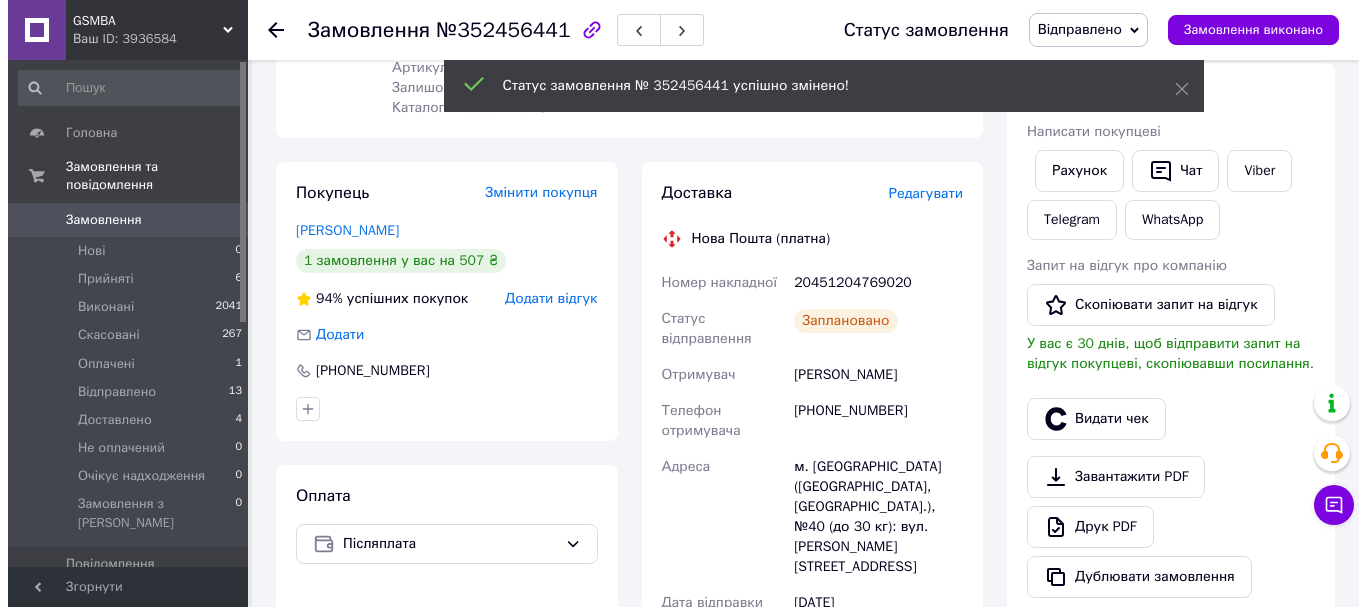 scroll, scrollTop: 400, scrollLeft: 0, axis: vertical 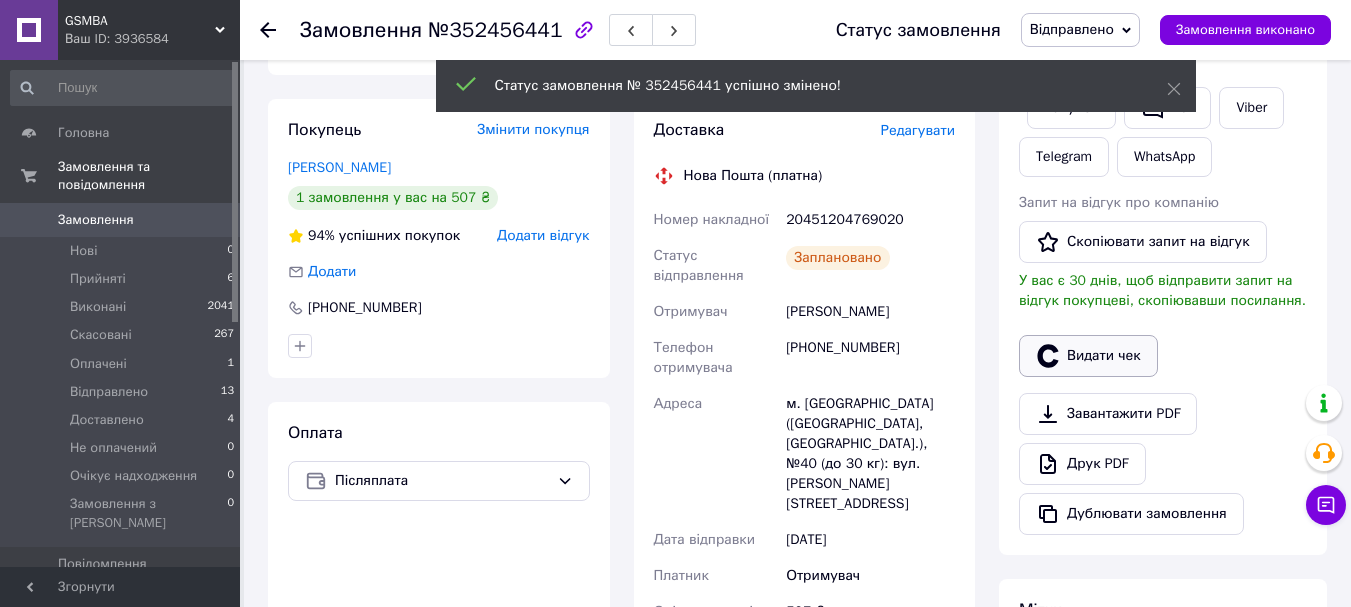 click on "Видати чек" at bounding box center [1088, 356] 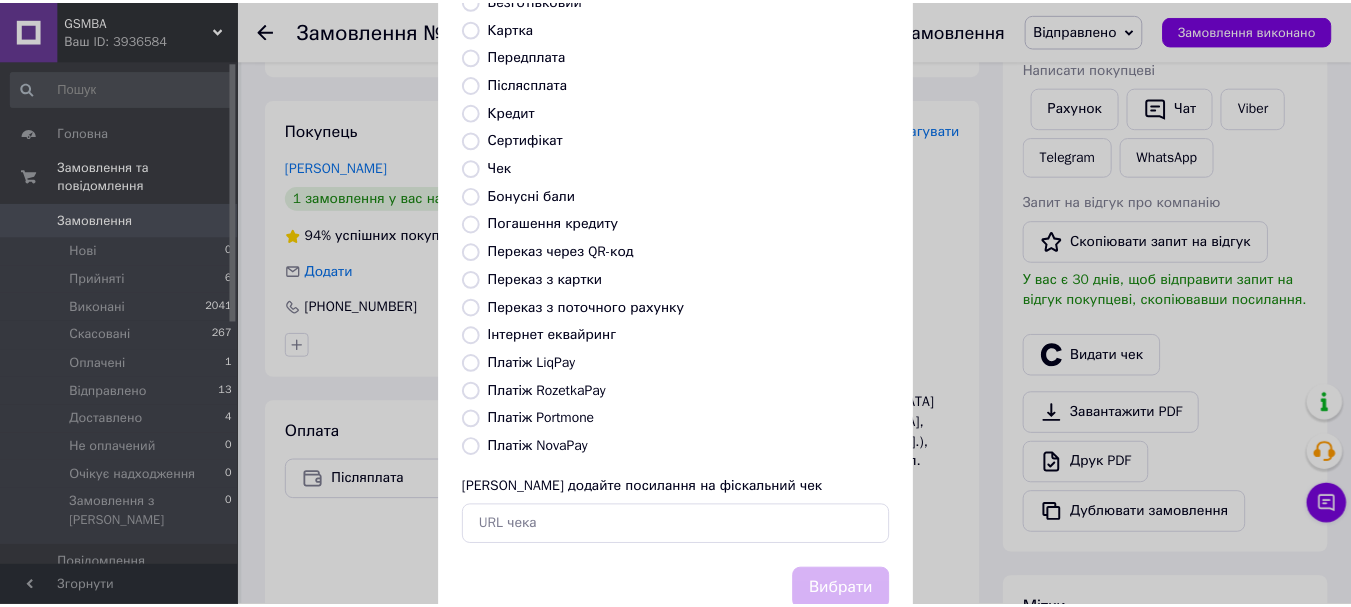 scroll, scrollTop: 200, scrollLeft: 0, axis: vertical 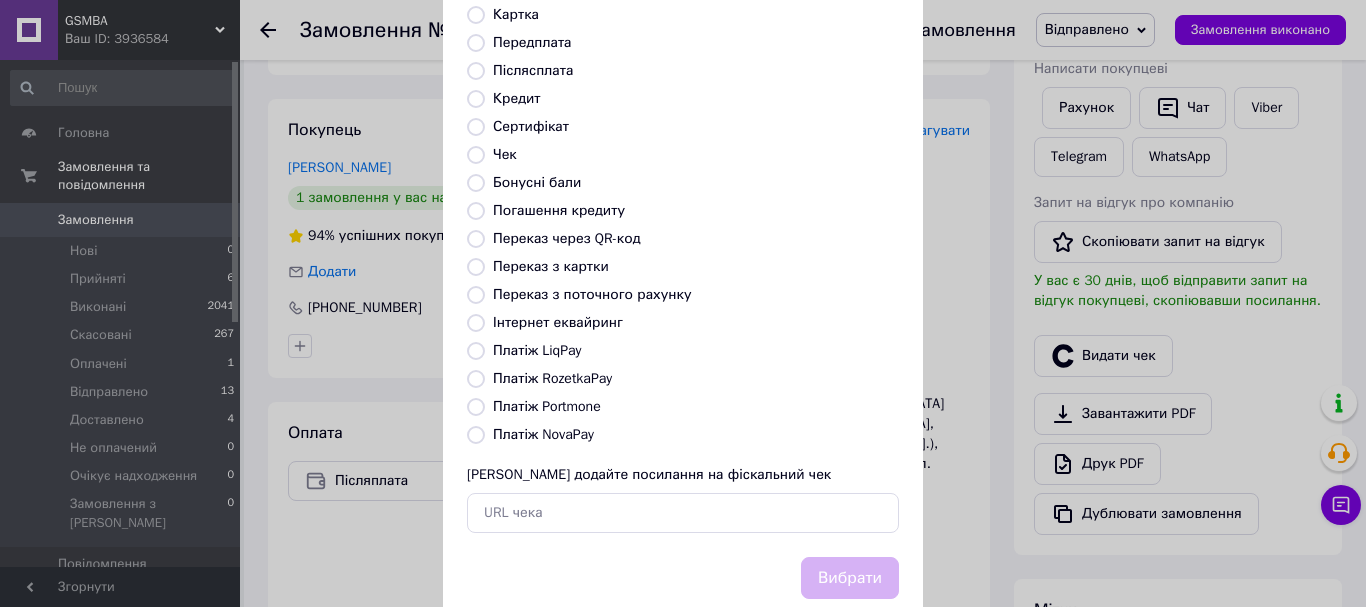 click on "Платіж NovaPay" at bounding box center [543, 434] 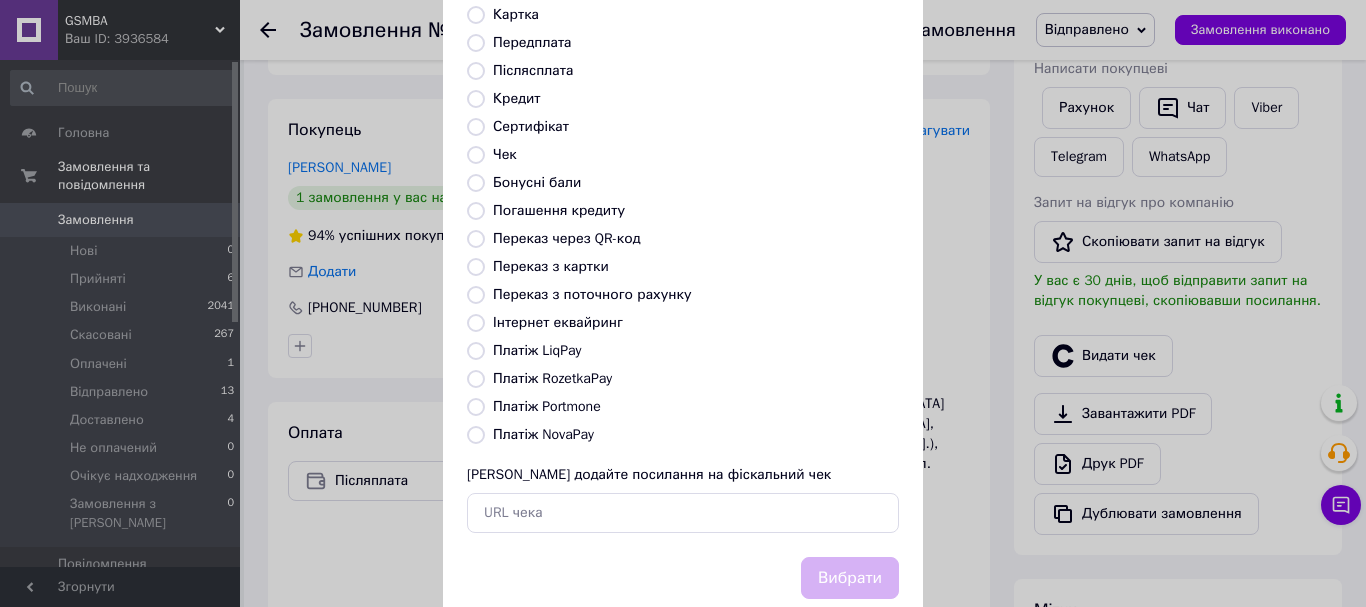 radio on "true" 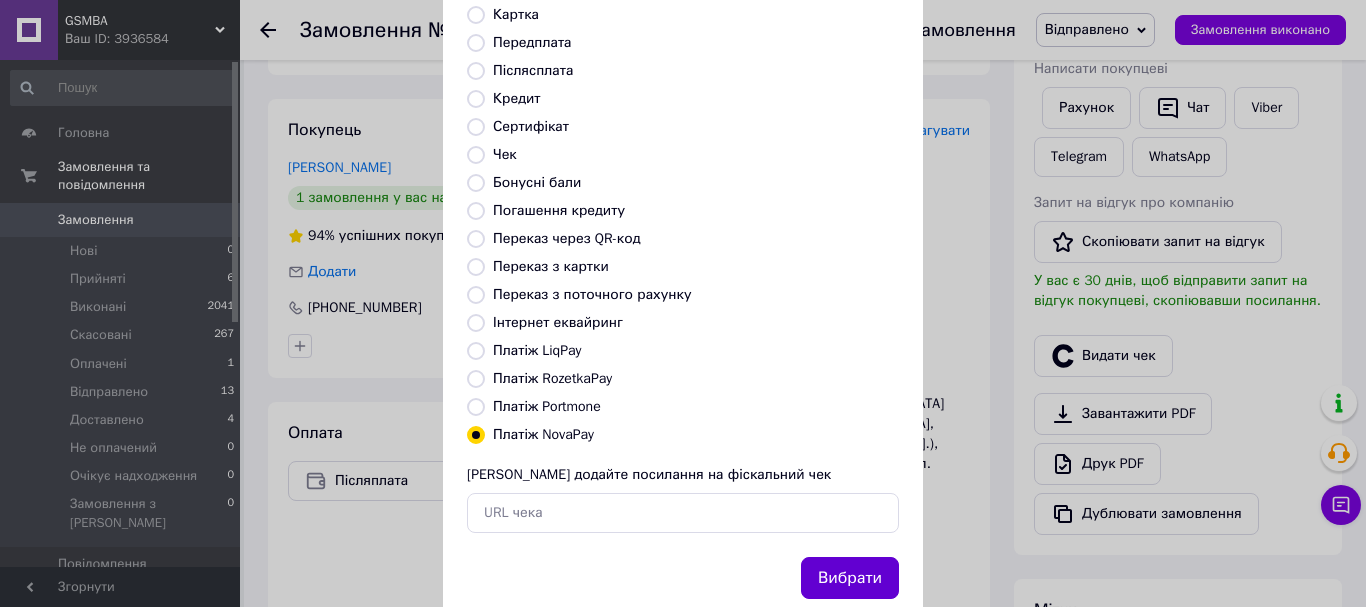 click on "Вибрати" at bounding box center (850, 578) 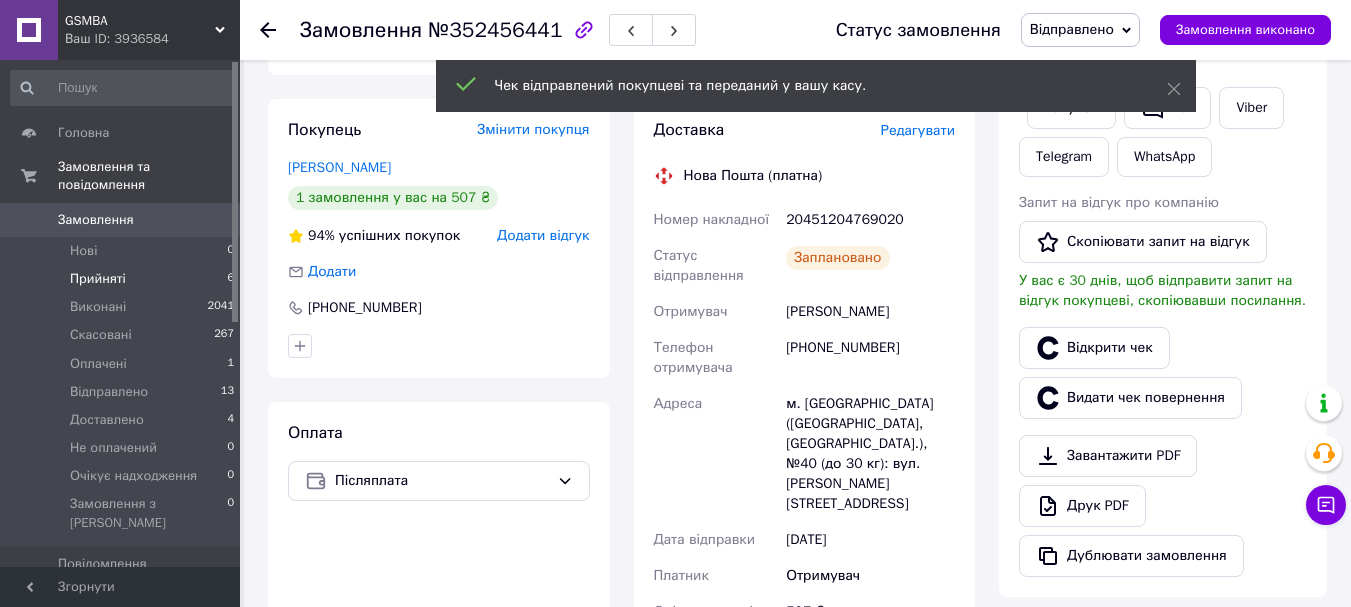 click on "Прийняті" at bounding box center [98, 279] 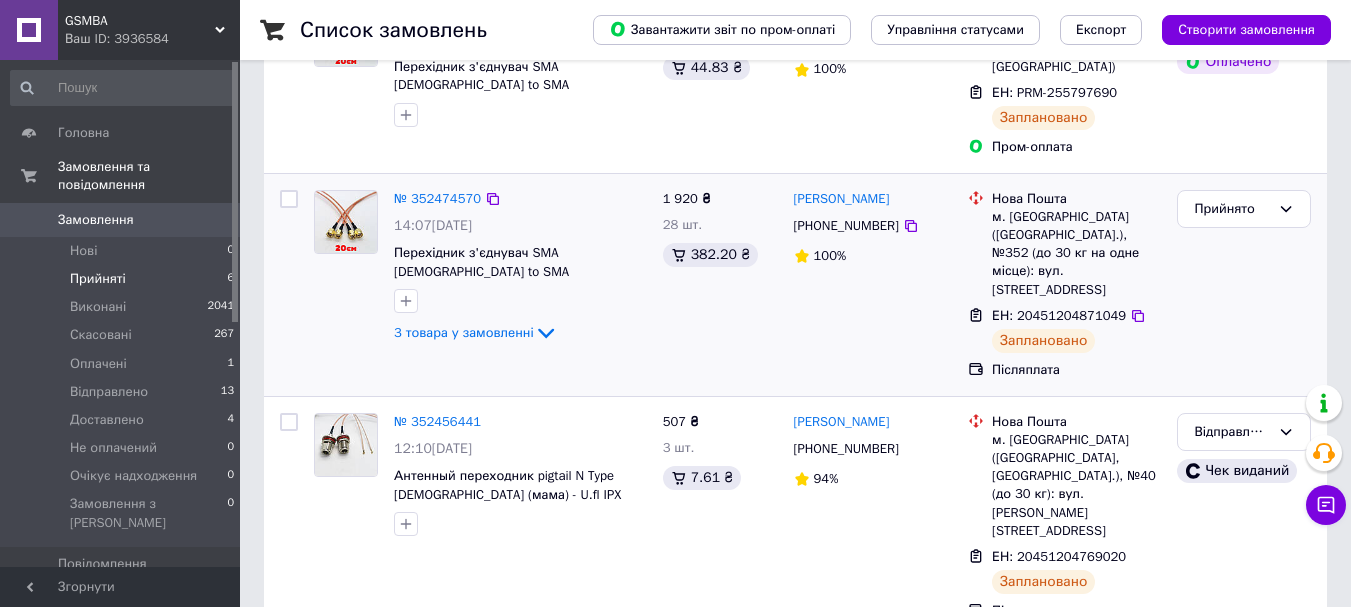 scroll, scrollTop: 200, scrollLeft: 0, axis: vertical 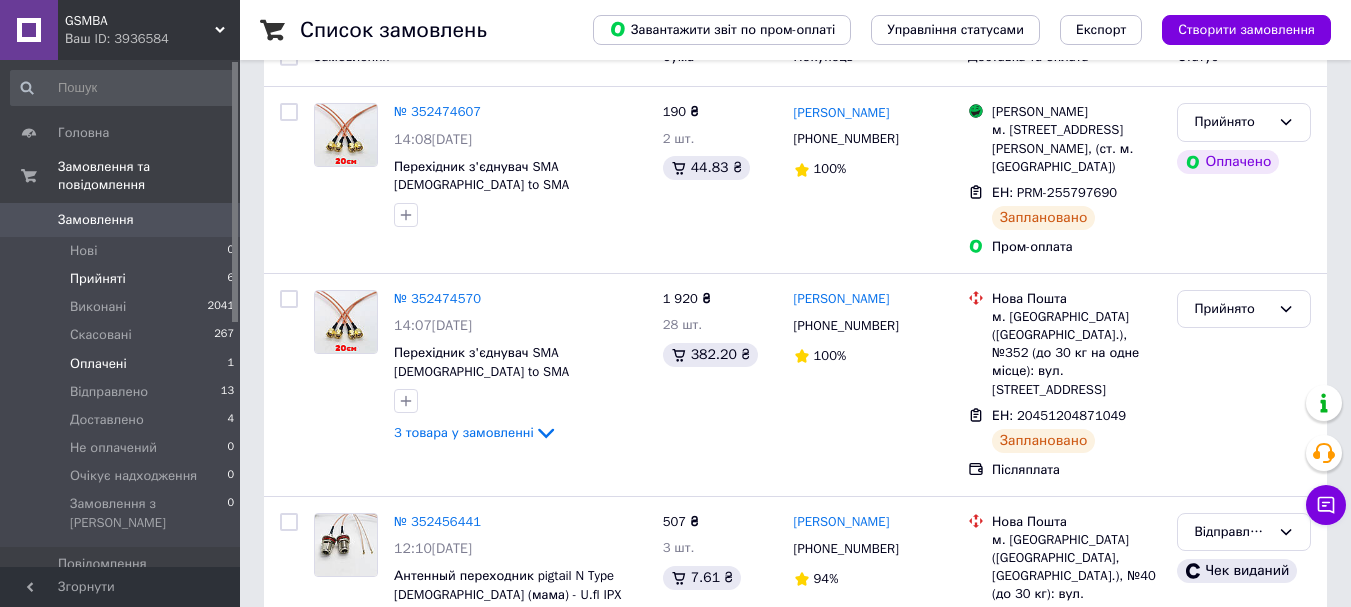 click on "Оплачені" at bounding box center (98, 364) 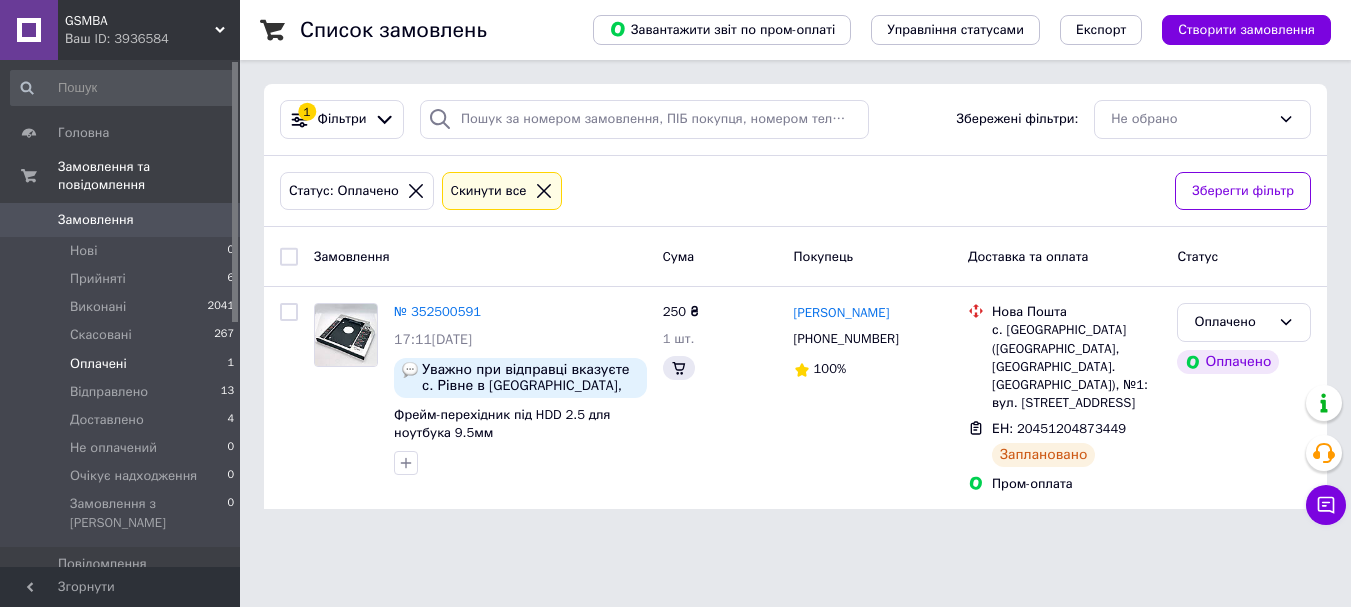 scroll, scrollTop: 0, scrollLeft: 0, axis: both 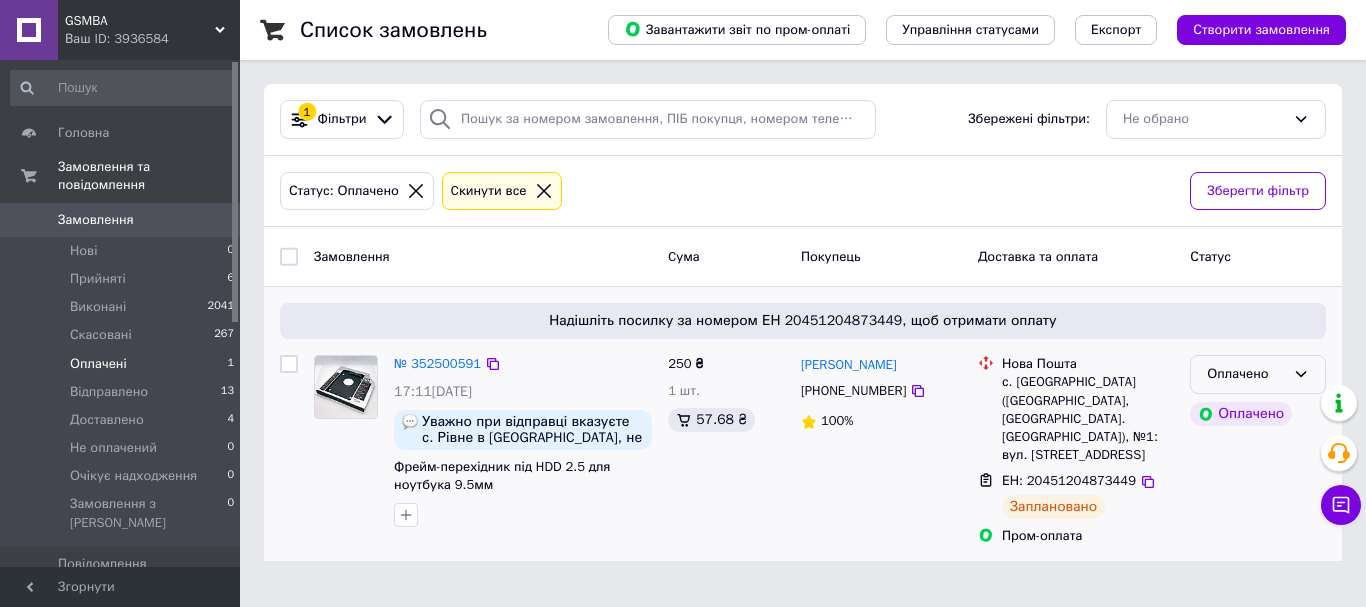 click on "Оплачено" at bounding box center (1246, 374) 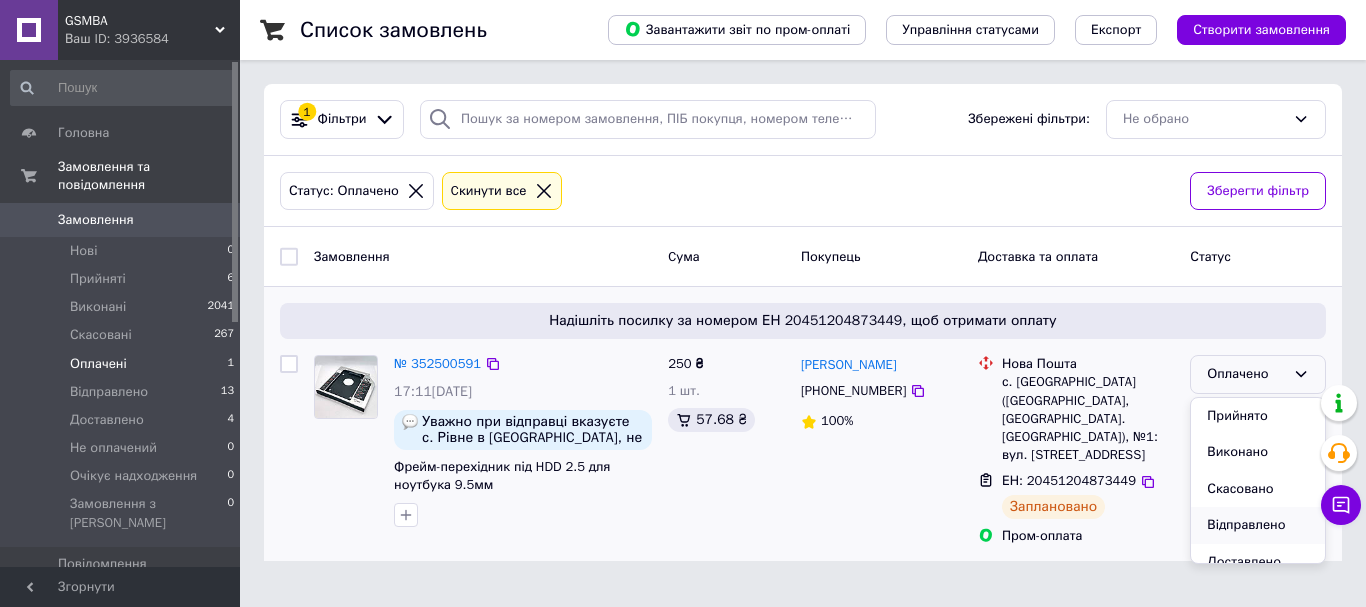 click on "Відправлено" at bounding box center (1258, 525) 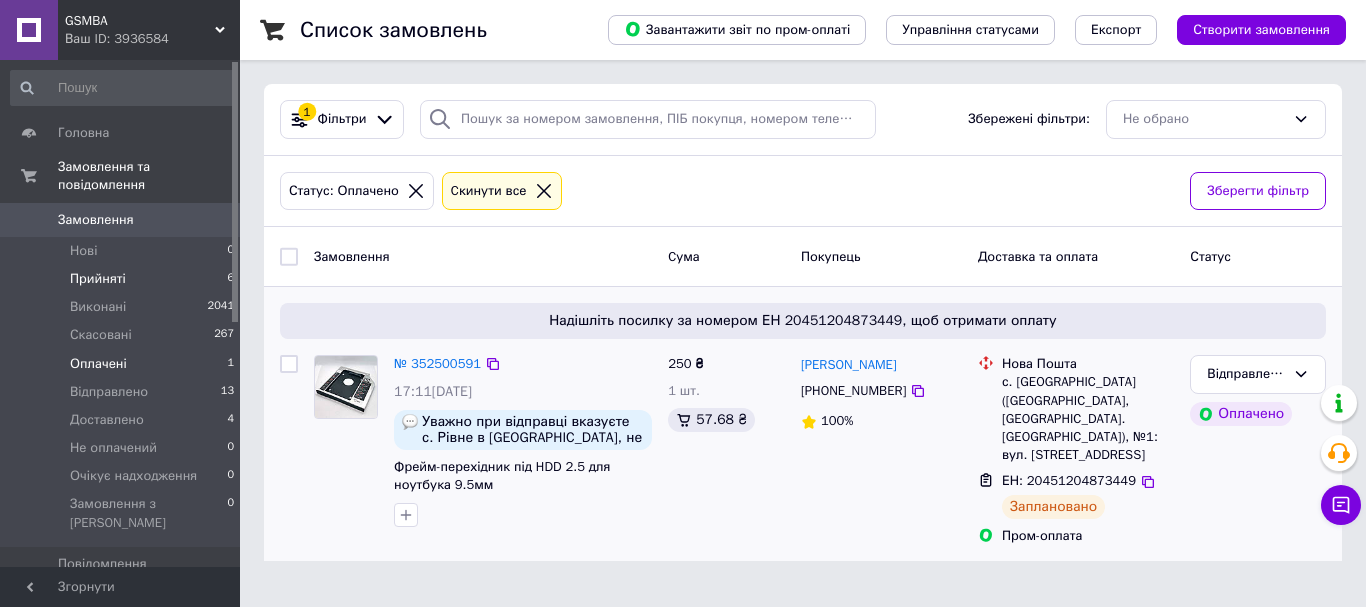 click on "Прийняті 6" at bounding box center [123, 279] 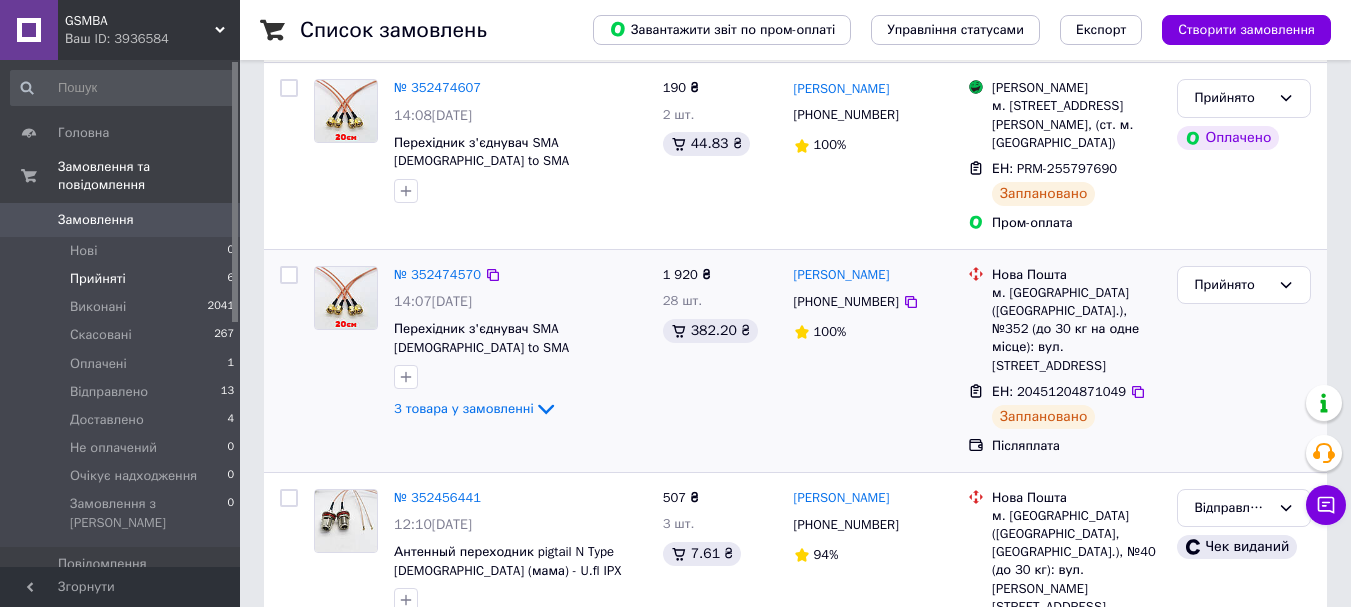 scroll, scrollTop: 275, scrollLeft: 0, axis: vertical 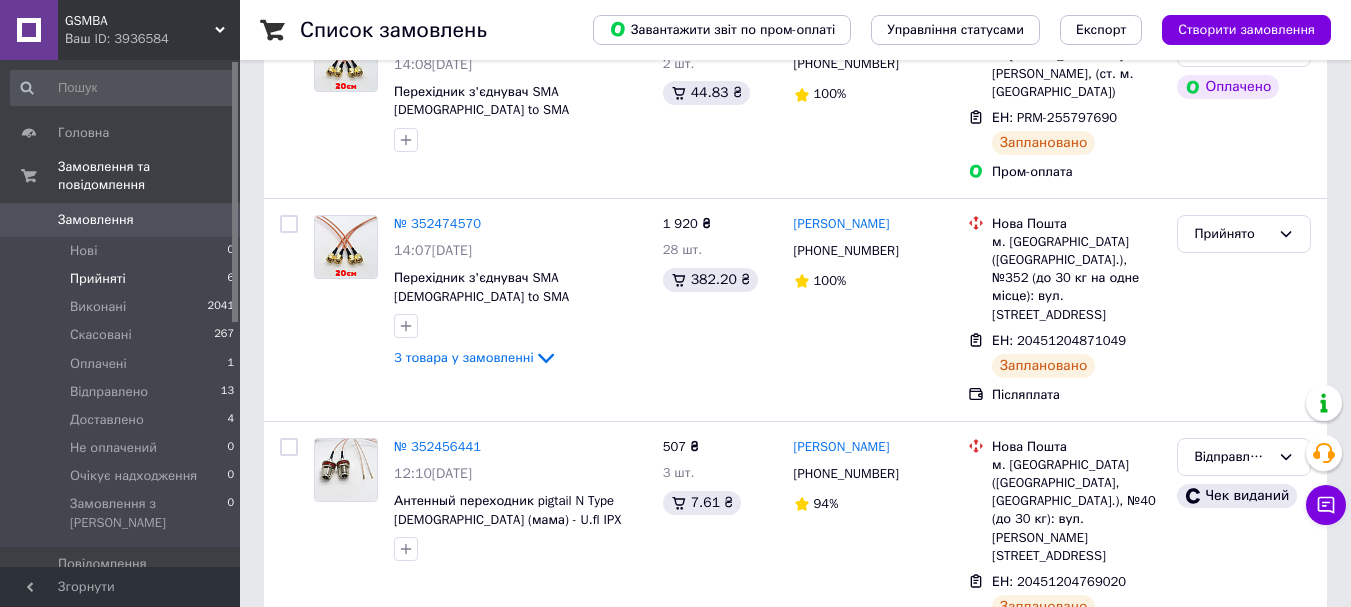 click on "Замовлення" at bounding box center (96, 220) 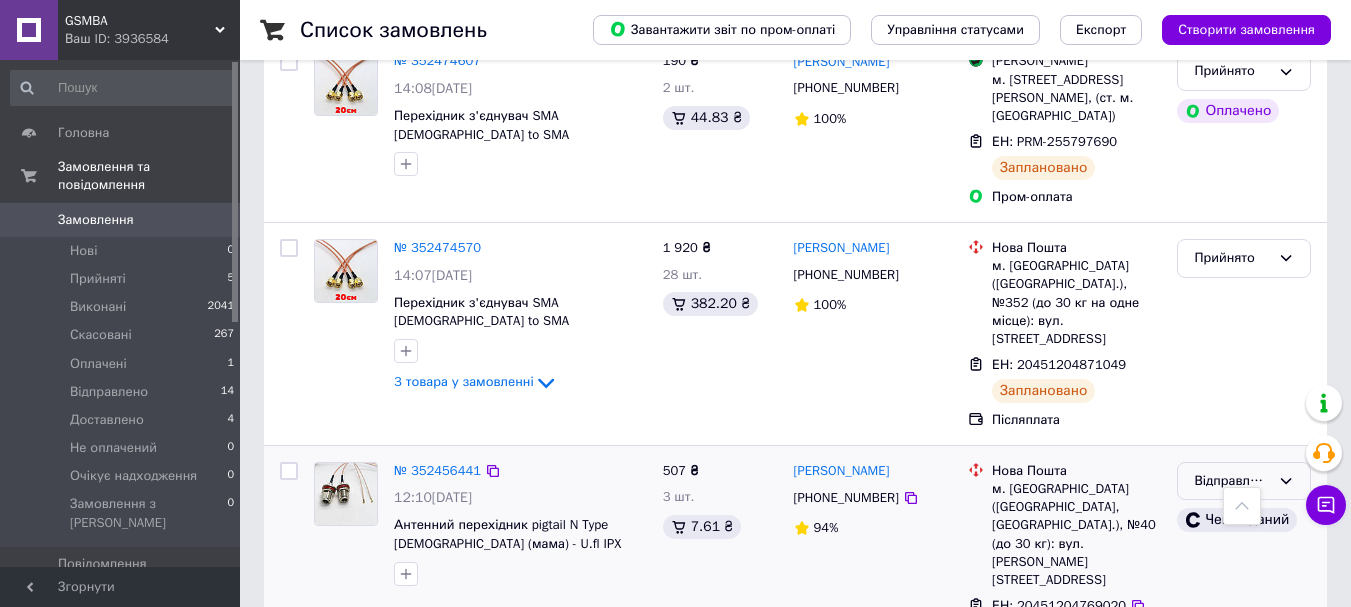 scroll, scrollTop: 500, scrollLeft: 0, axis: vertical 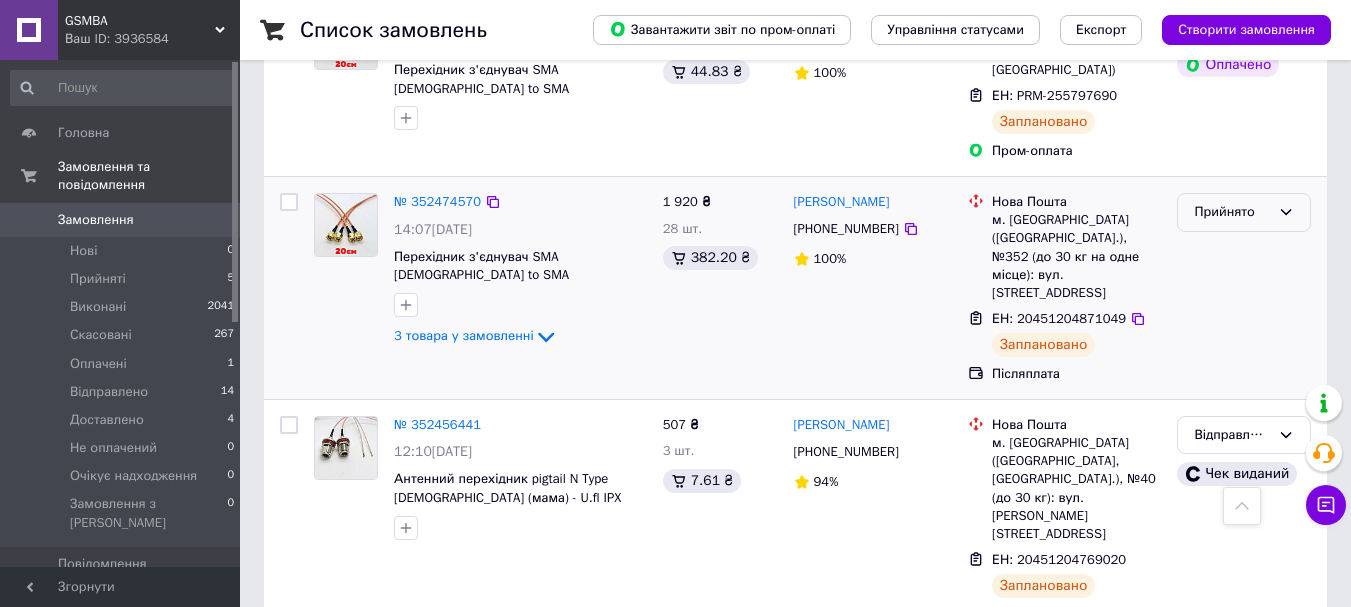 click on "Прийнято" at bounding box center [1232, 212] 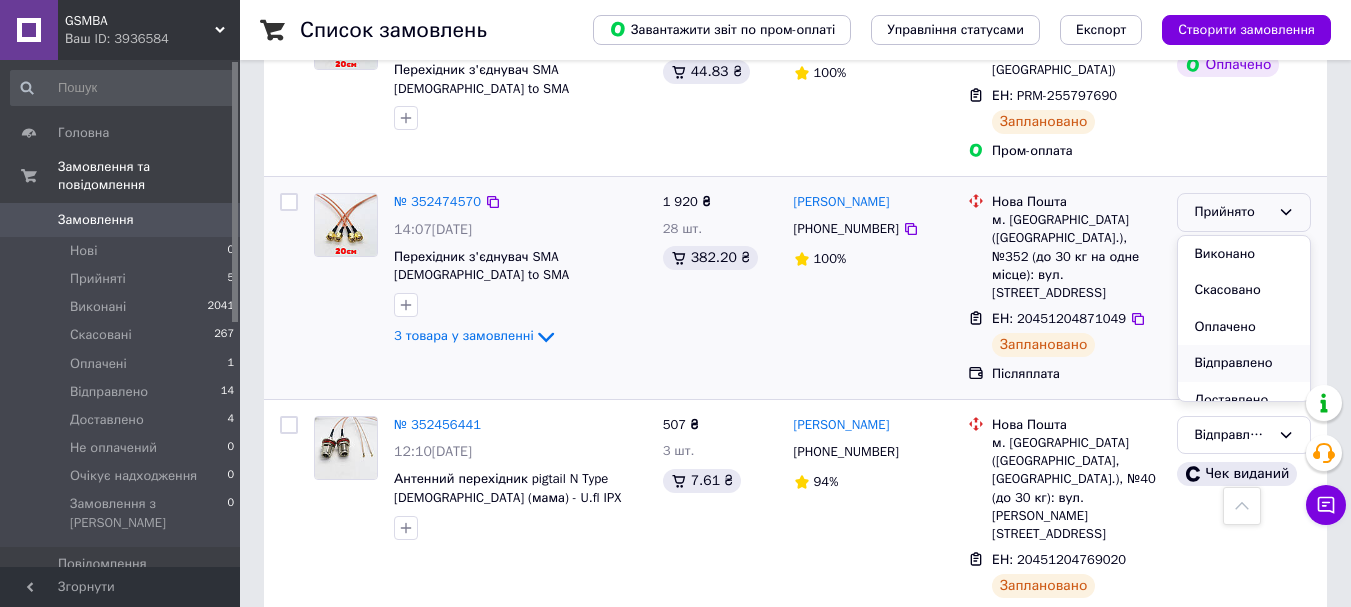 click on "Відправлено" at bounding box center [1244, 363] 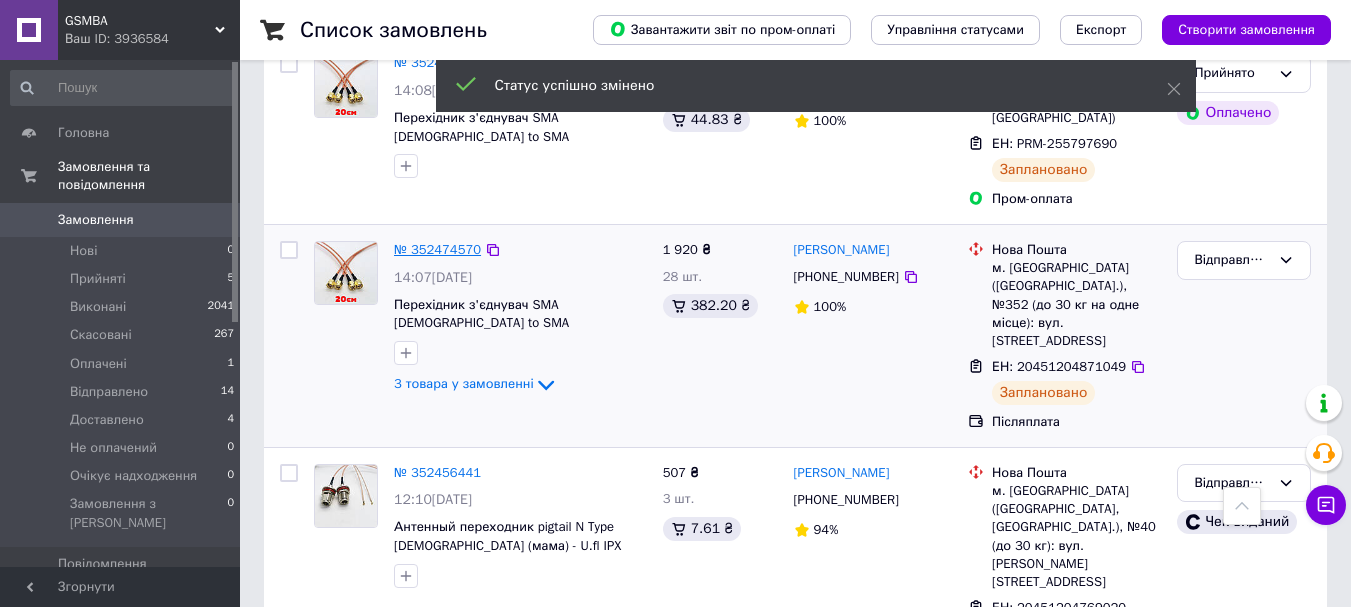 click on "№ 352474570" at bounding box center [437, 249] 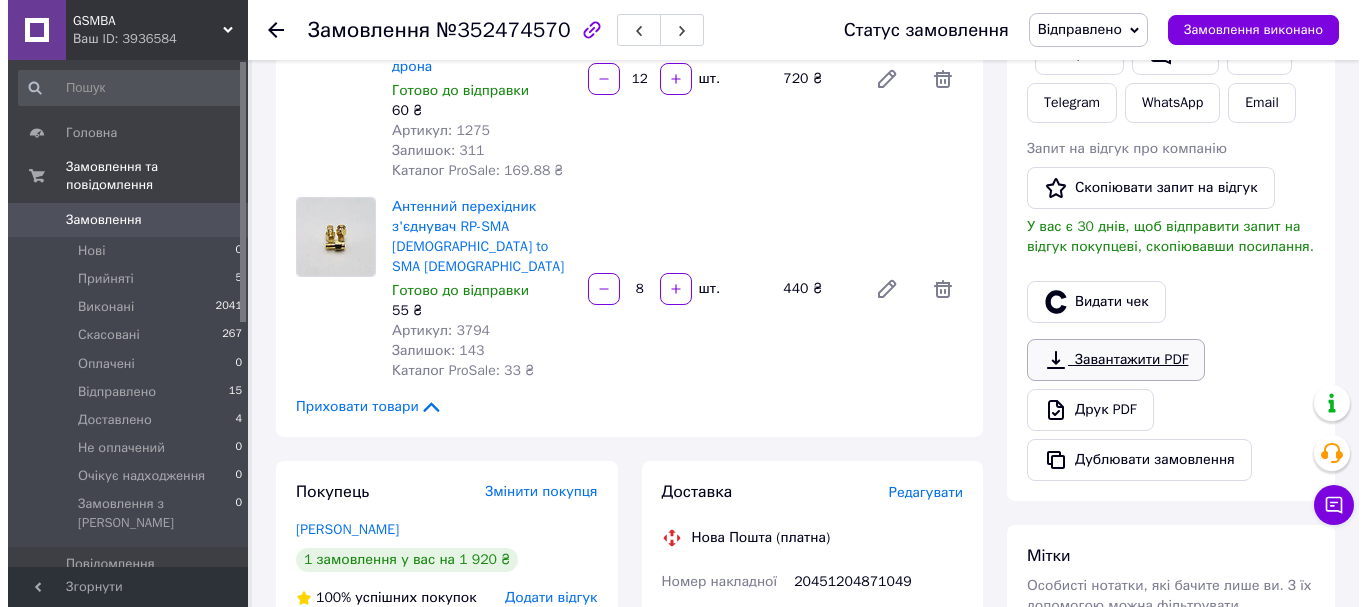 scroll, scrollTop: 452, scrollLeft: 0, axis: vertical 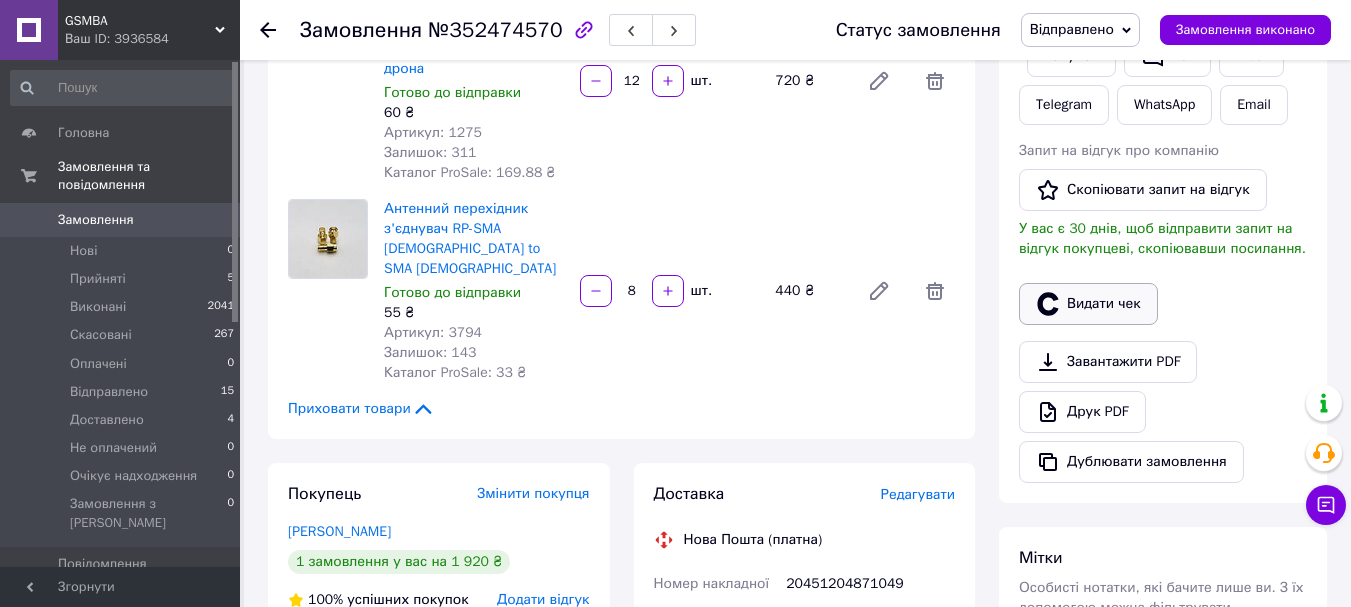 click on "Видати чек" at bounding box center (1088, 304) 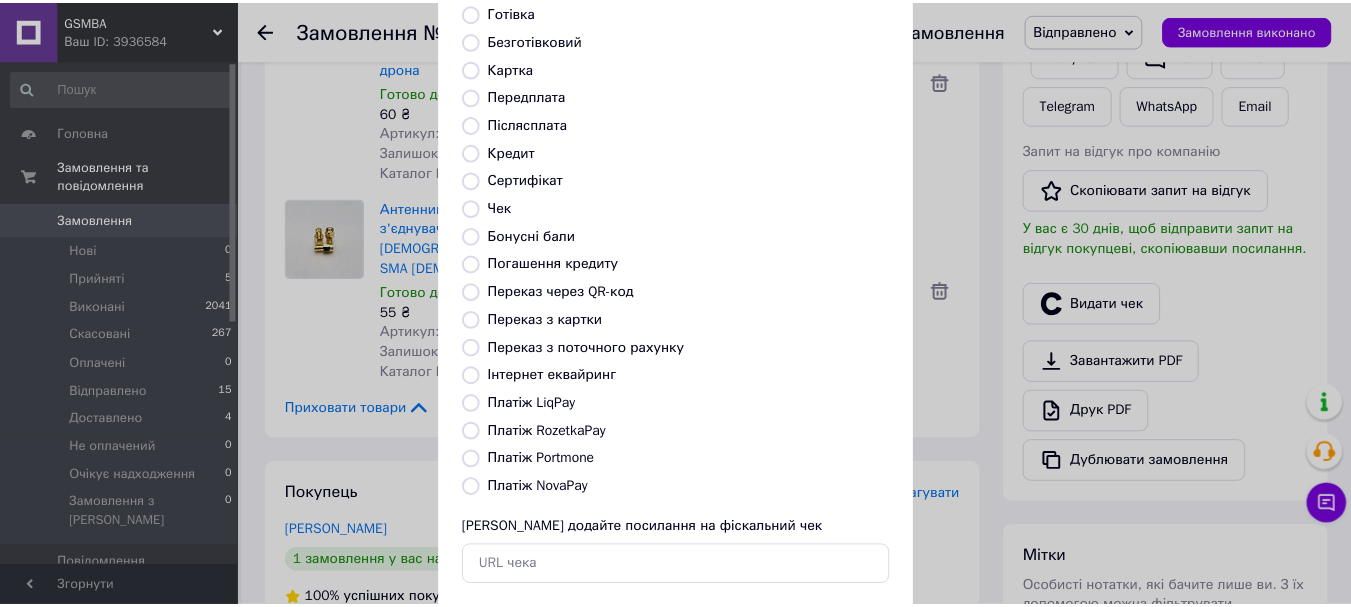 scroll, scrollTop: 252, scrollLeft: 0, axis: vertical 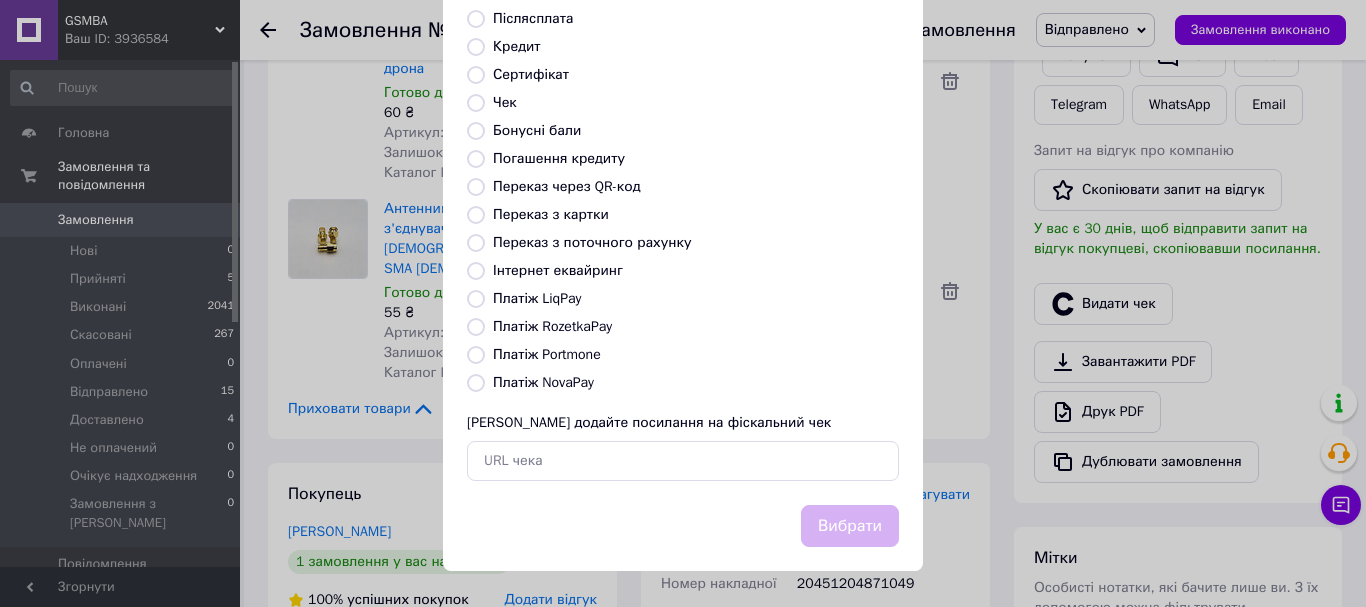 click on "Платіж NovaPay" at bounding box center [543, 382] 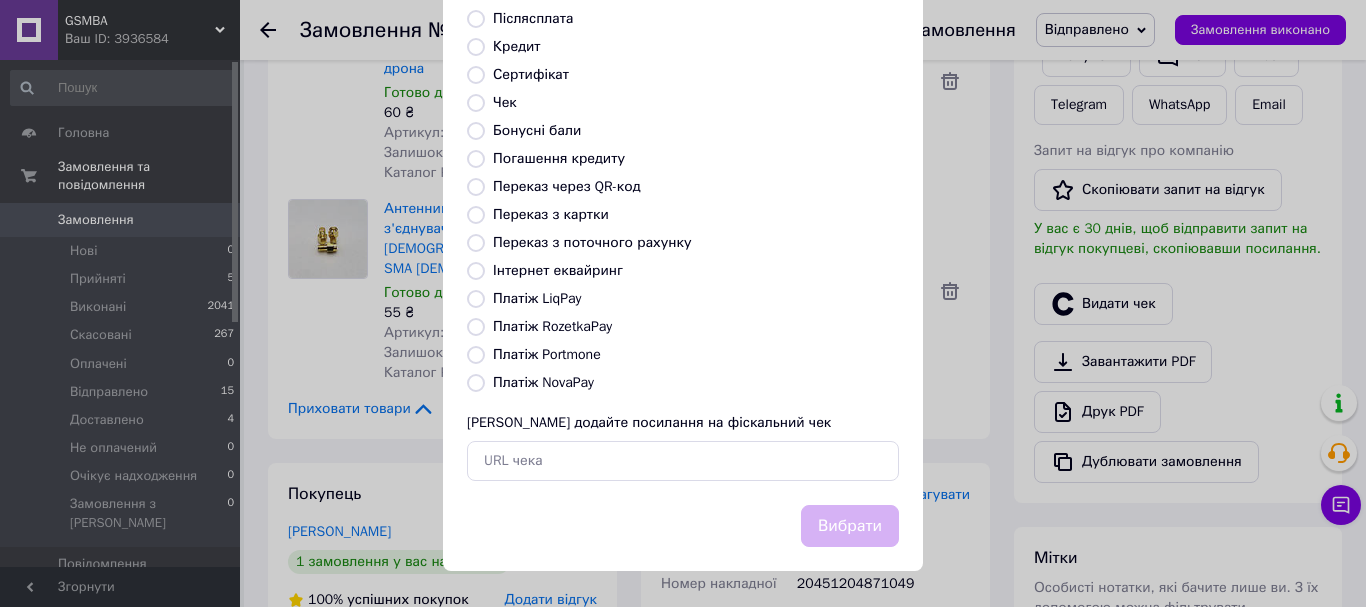 radio on "true" 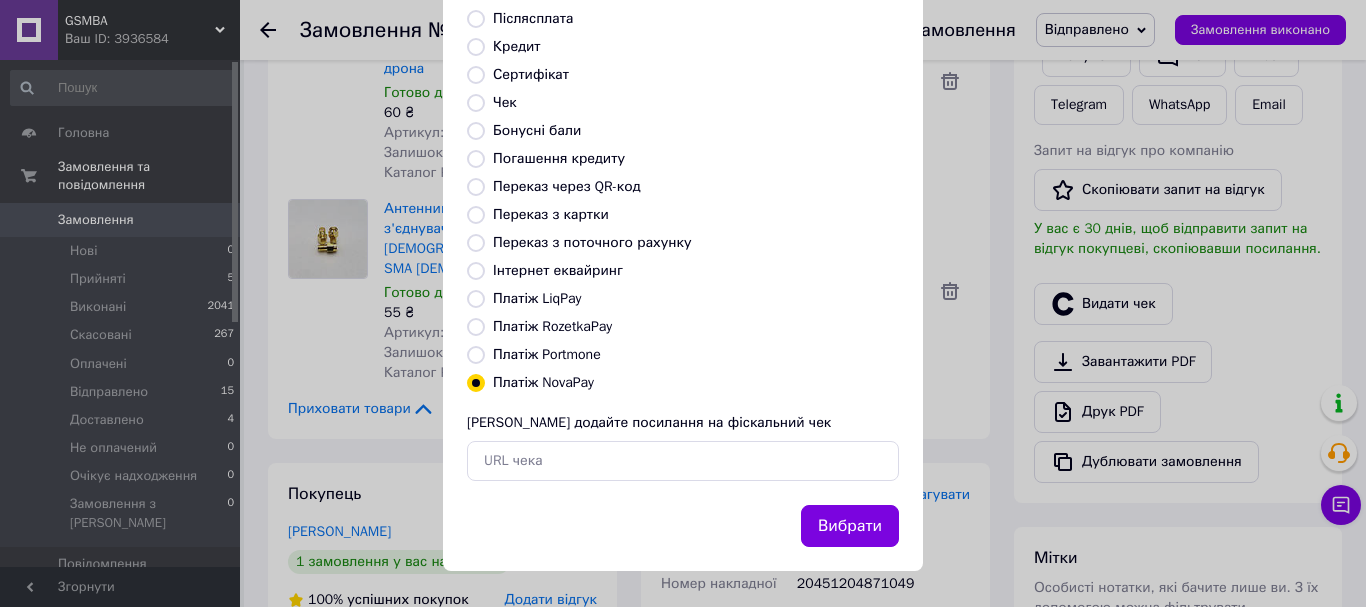 click on "Вибрати" at bounding box center (850, 526) 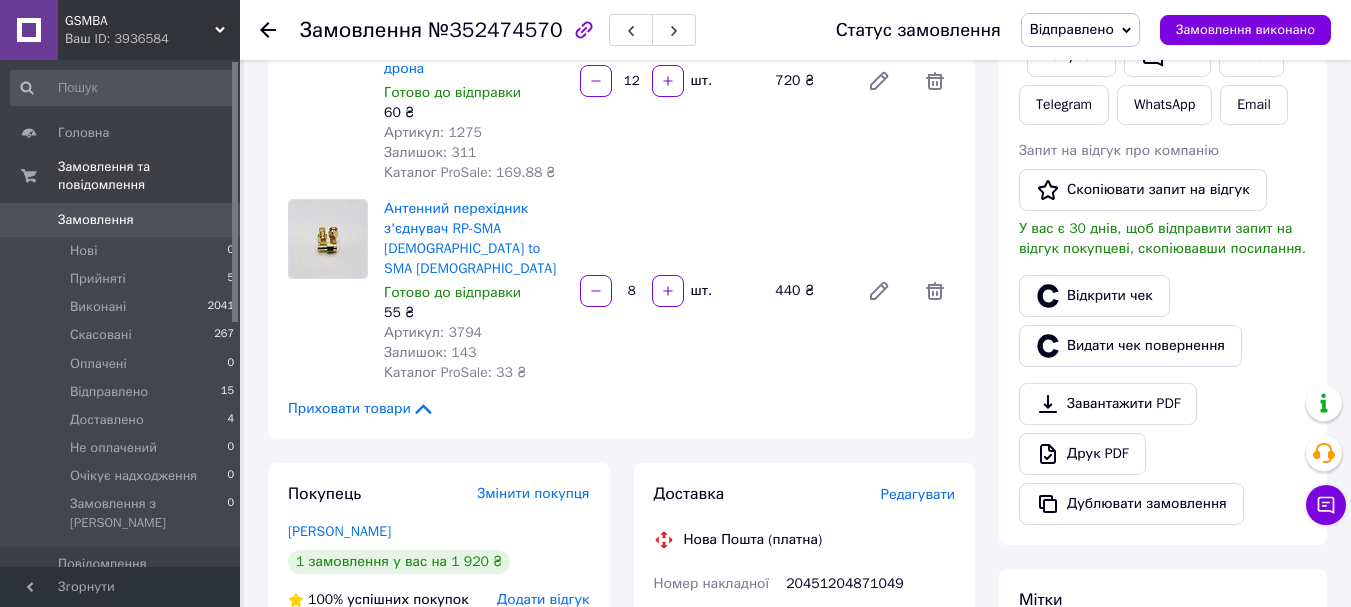 click on "Замовлення" at bounding box center (96, 220) 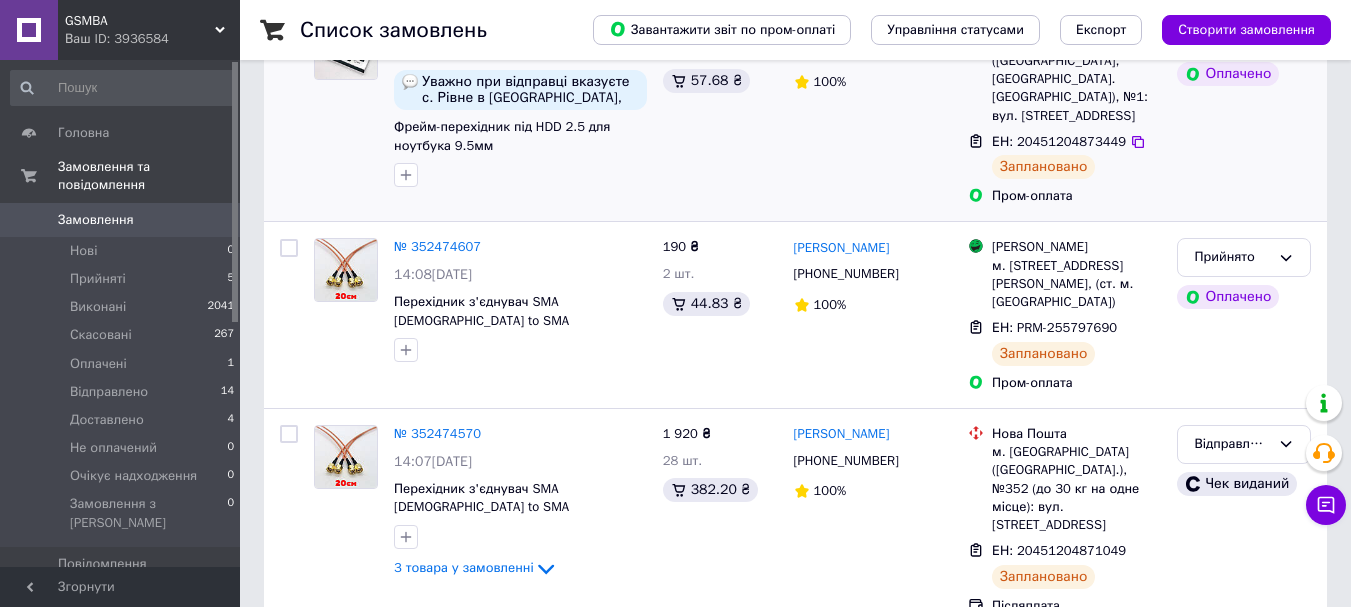 scroll, scrollTop: 300, scrollLeft: 0, axis: vertical 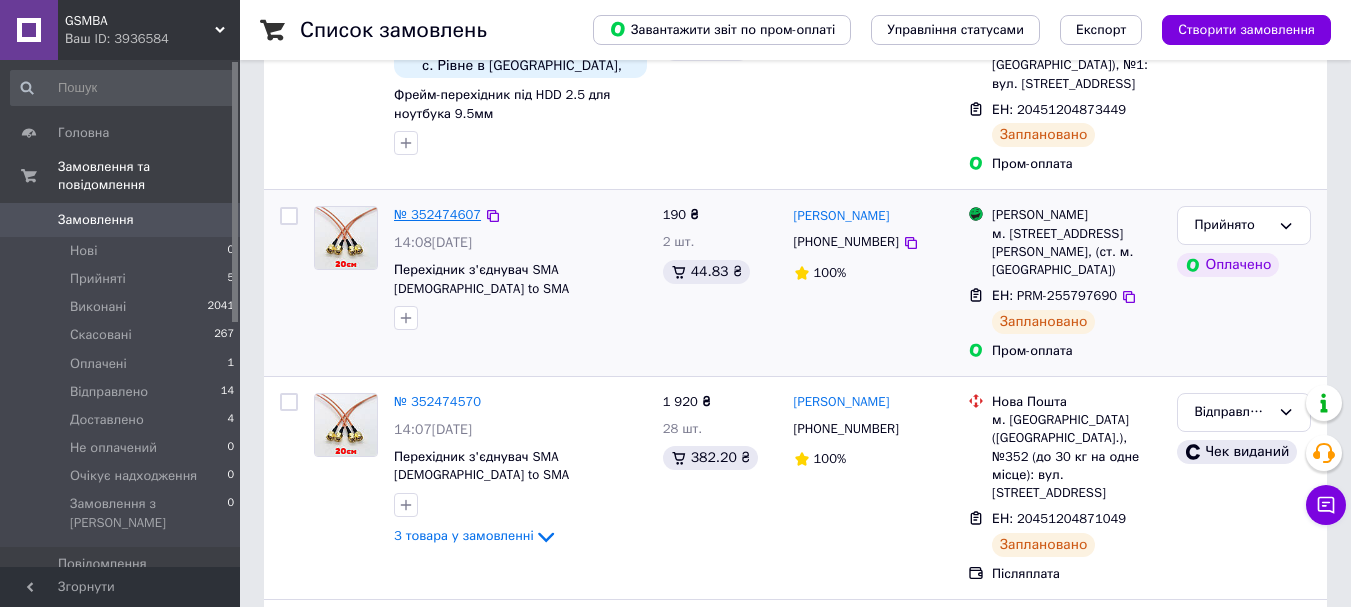 click on "№ 352474607" at bounding box center [437, 214] 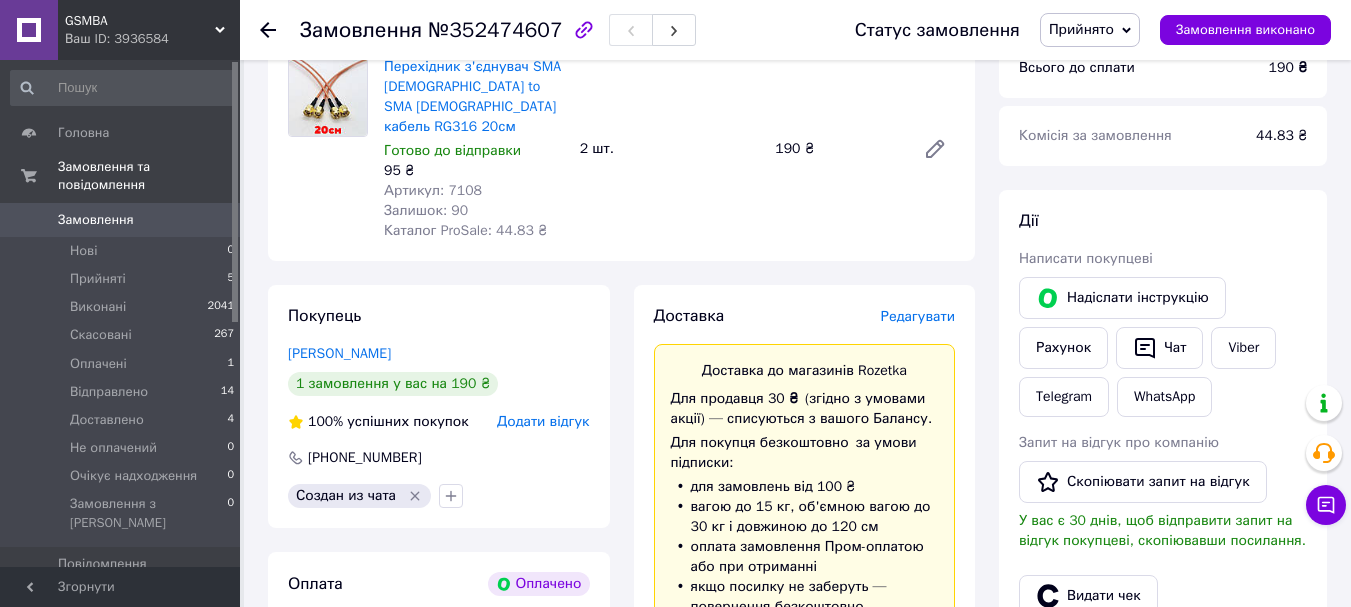 scroll, scrollTop: 200, scrollLeft: 0, axis: vertical 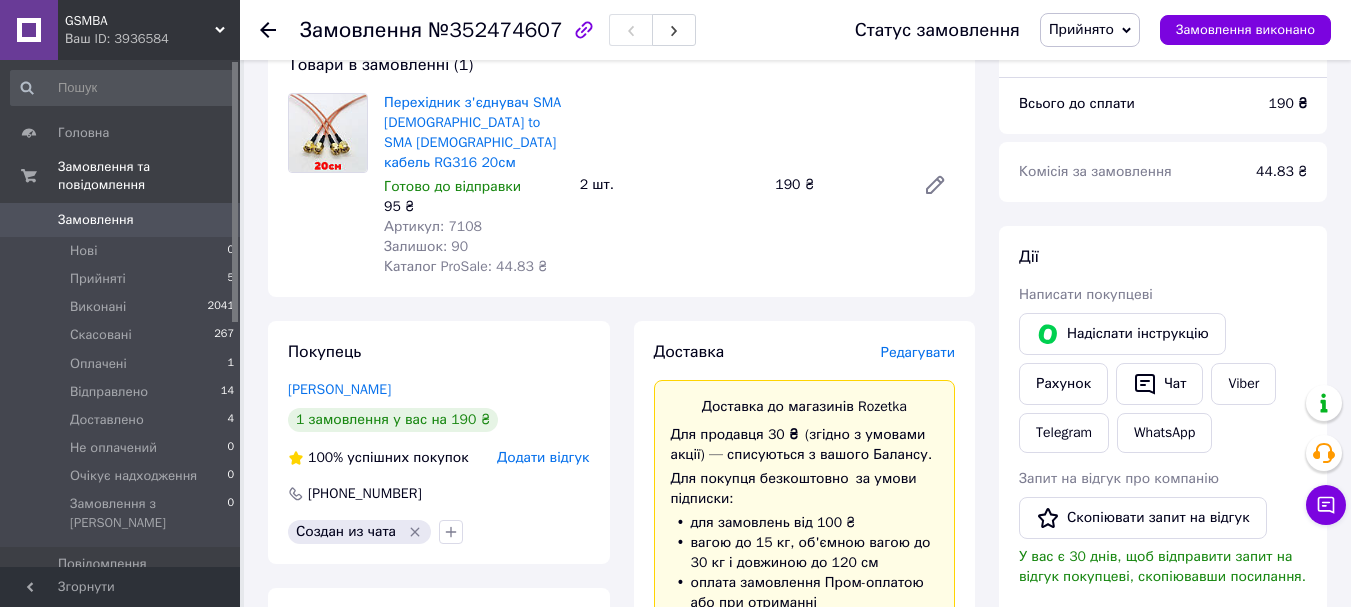 click on "Прийнято" at bounding box center [1081, 29] 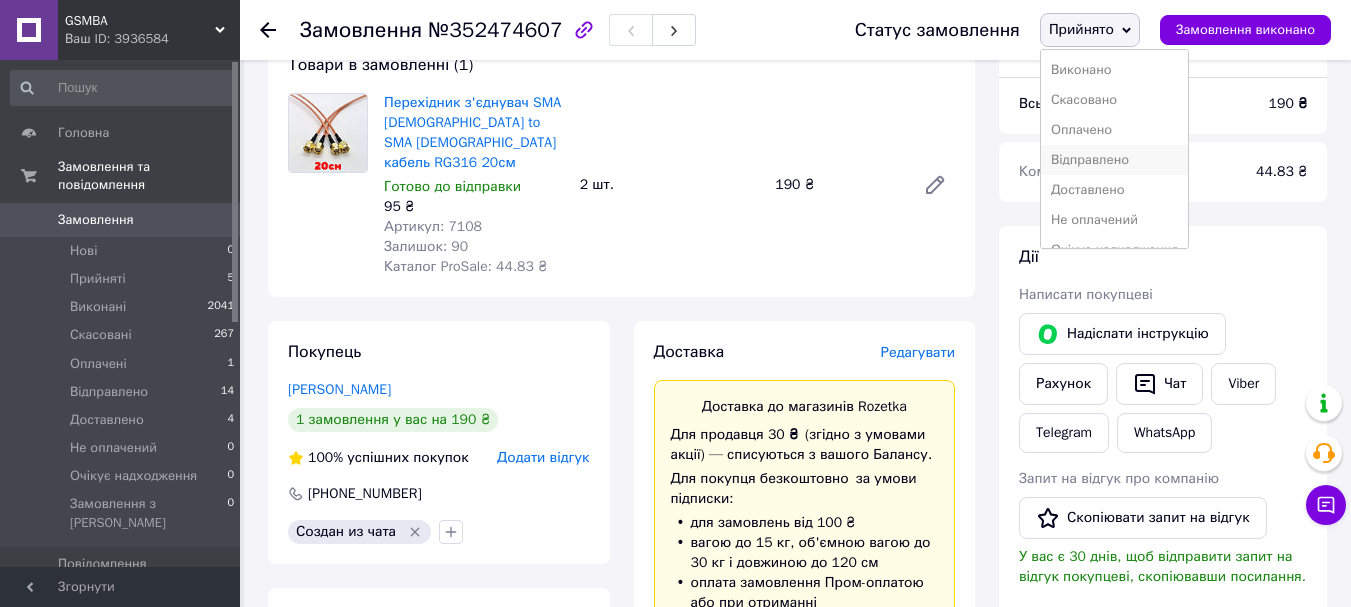 click on "Відправлено" at bounding box center [1114, 160] 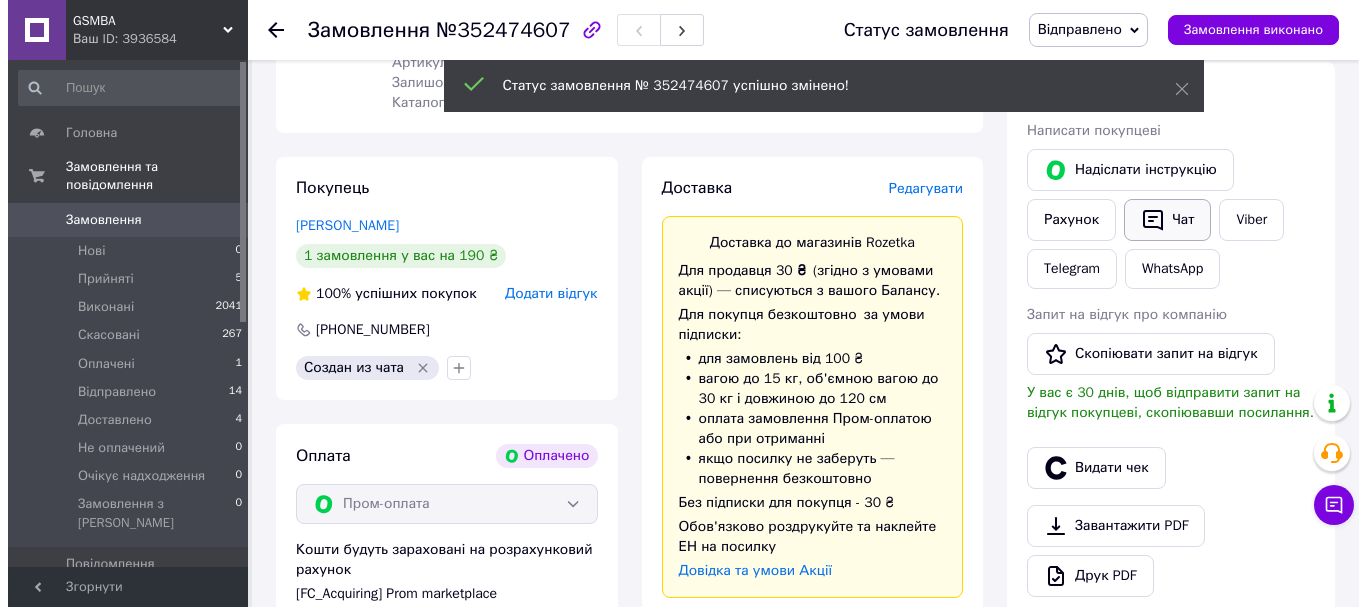 scroll, scrollTop: 400, scrollLeft: 0, axis: vertical 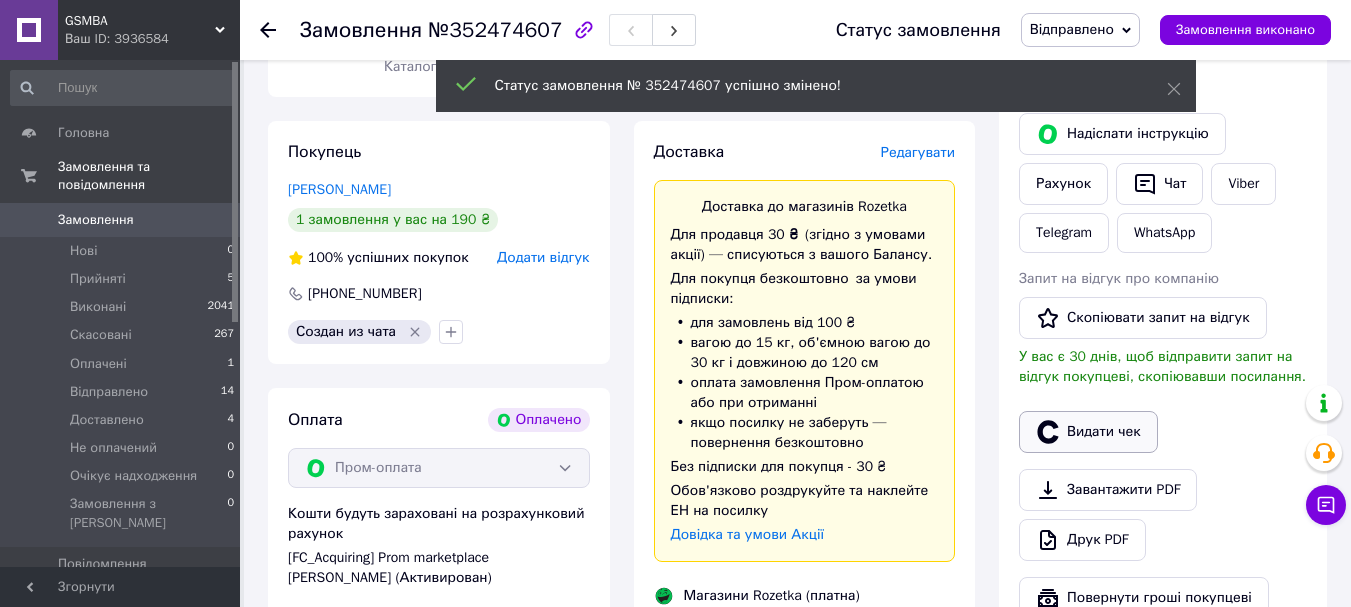 click on "Видати чек" at bounding box center (1088, 432) 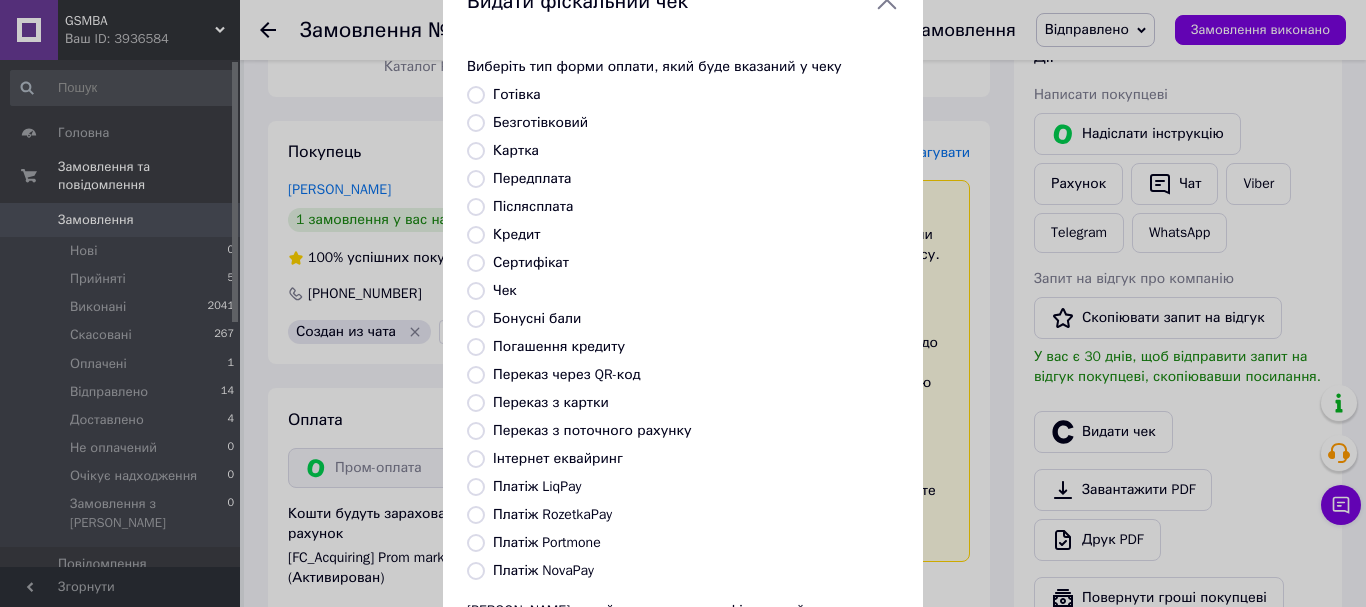 scroll, scrollTop: 100, scrollLeft: 0, axis: vertical 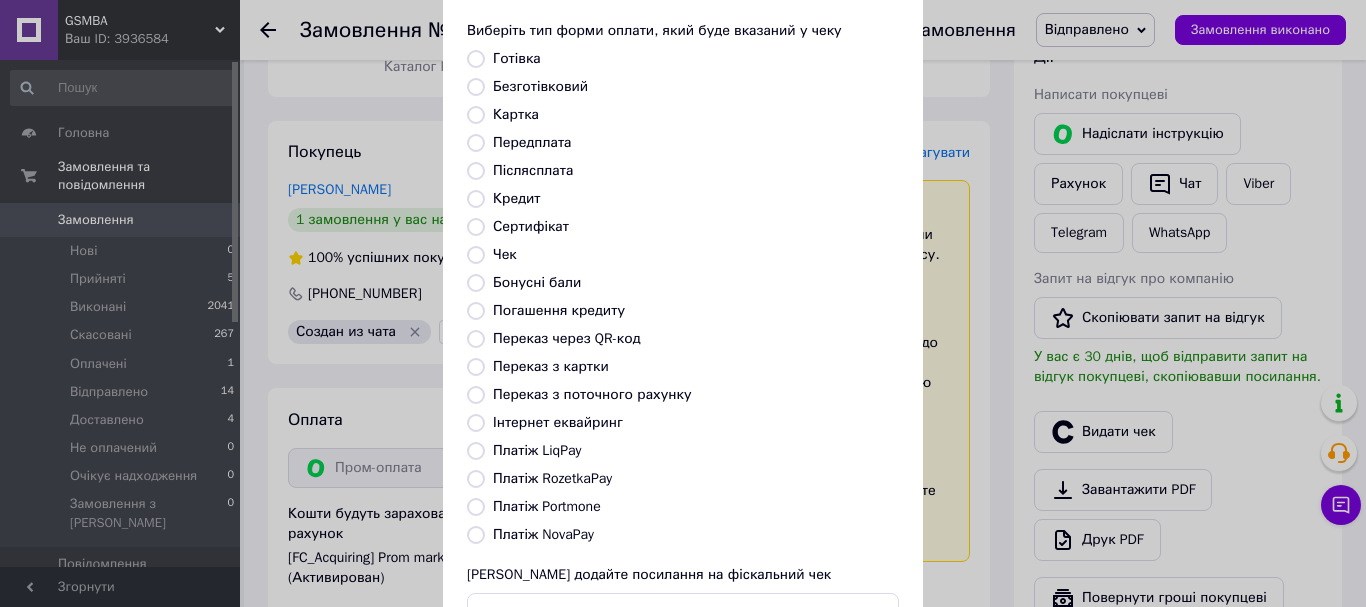 click on "Платіж RozetkaPay" at bounding box center [552, 478] 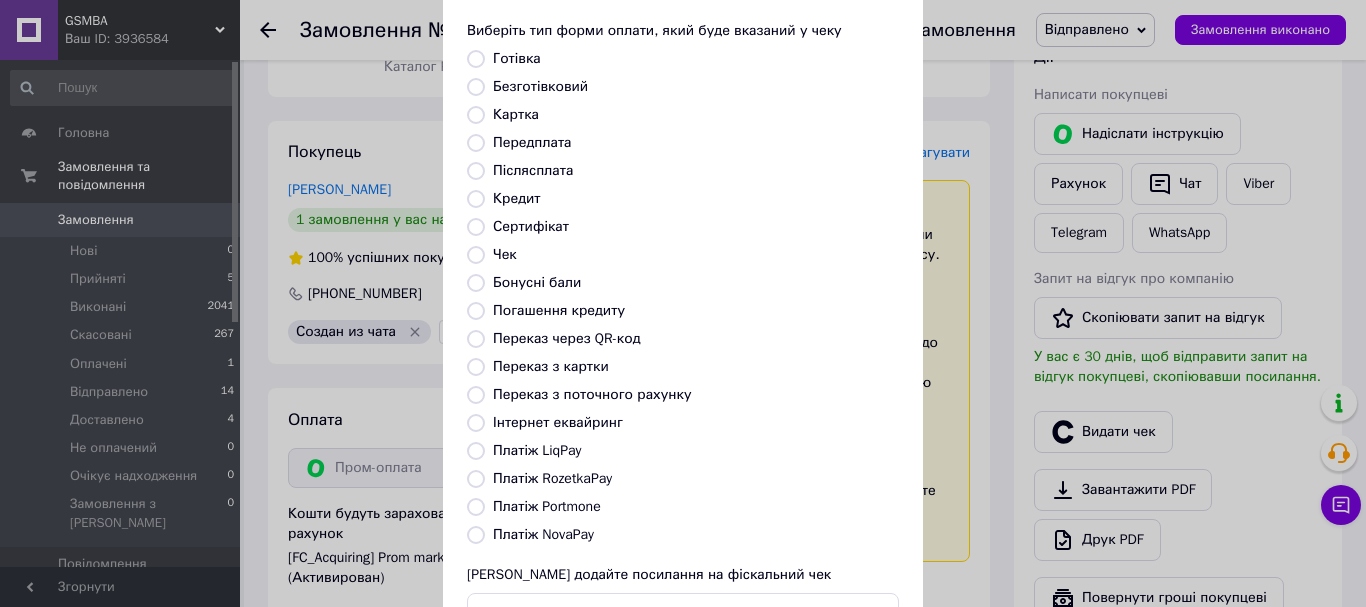 radio on "true" 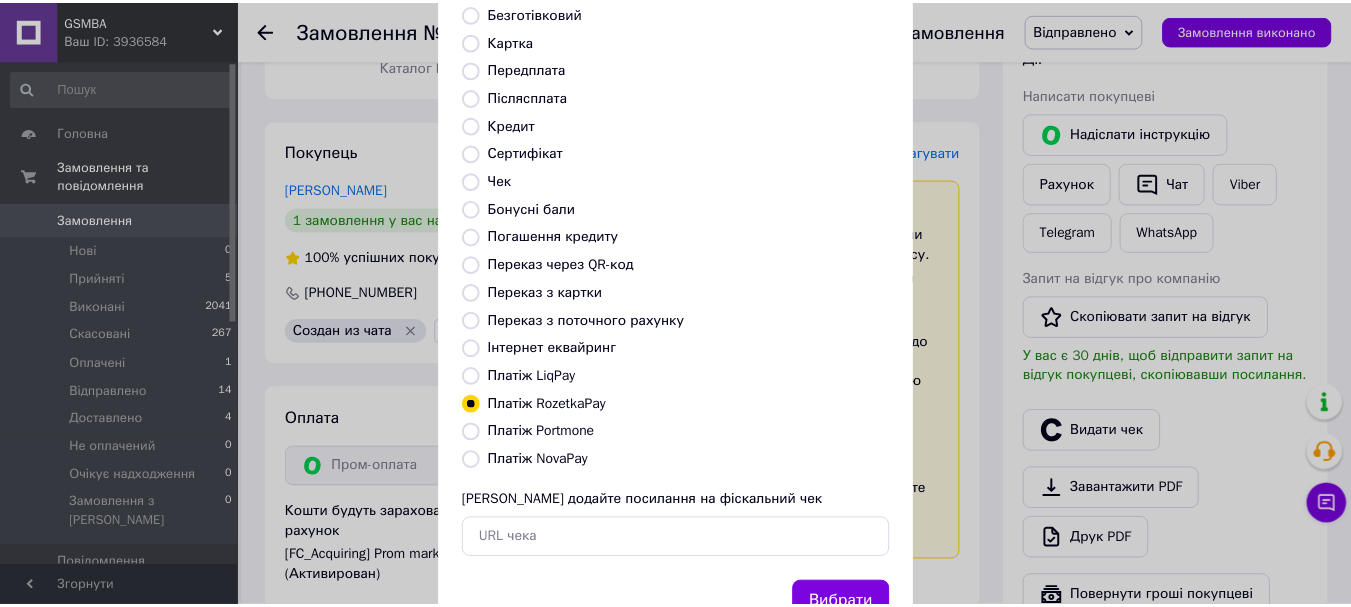 scroll, scrollTop: 252, scrollLeft: 0, axis: vertical 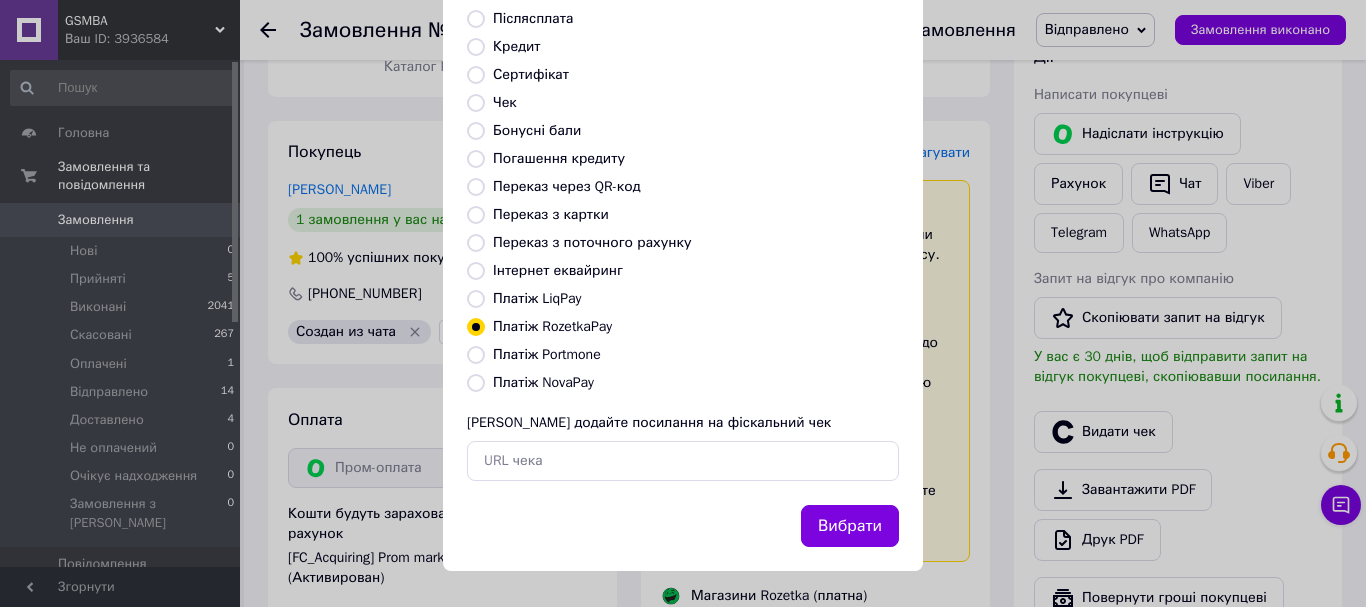 click on "Вибрати" at bounding box center (850, 526) 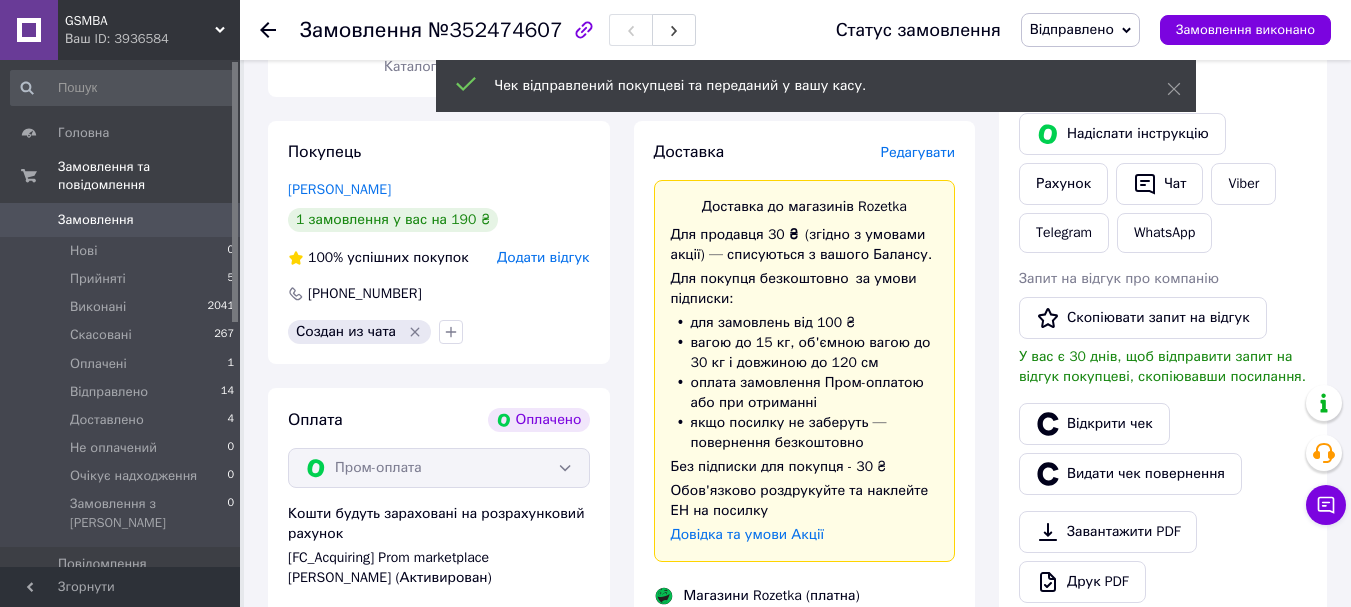click on "Замовлення" at bounding box center [96, 220] 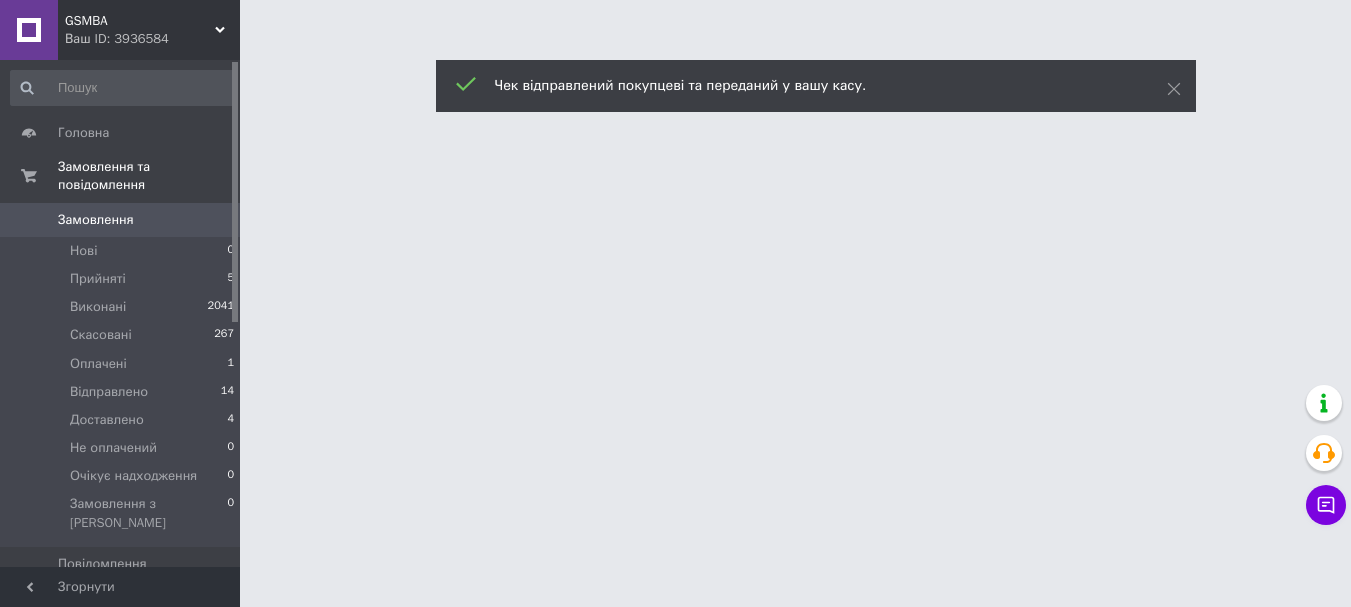 scroll, scrollTop: 0, scrollLeft: 0, axis: both 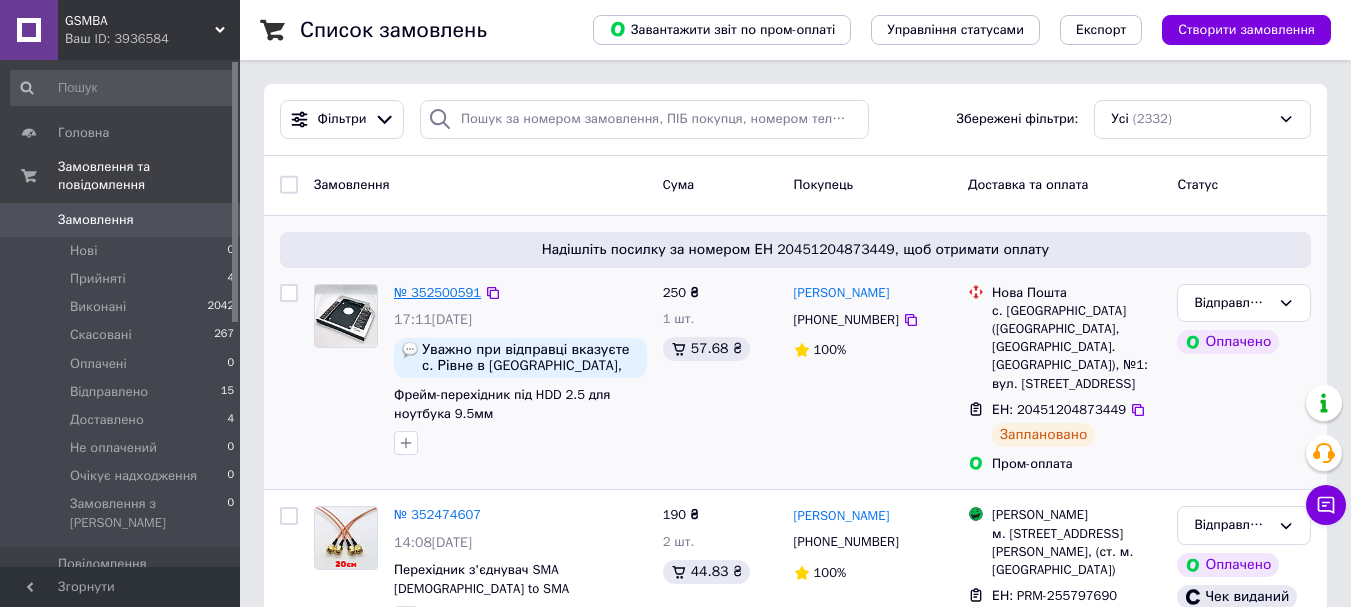 click on "№ 352500591" at bounding box center (437, 292) 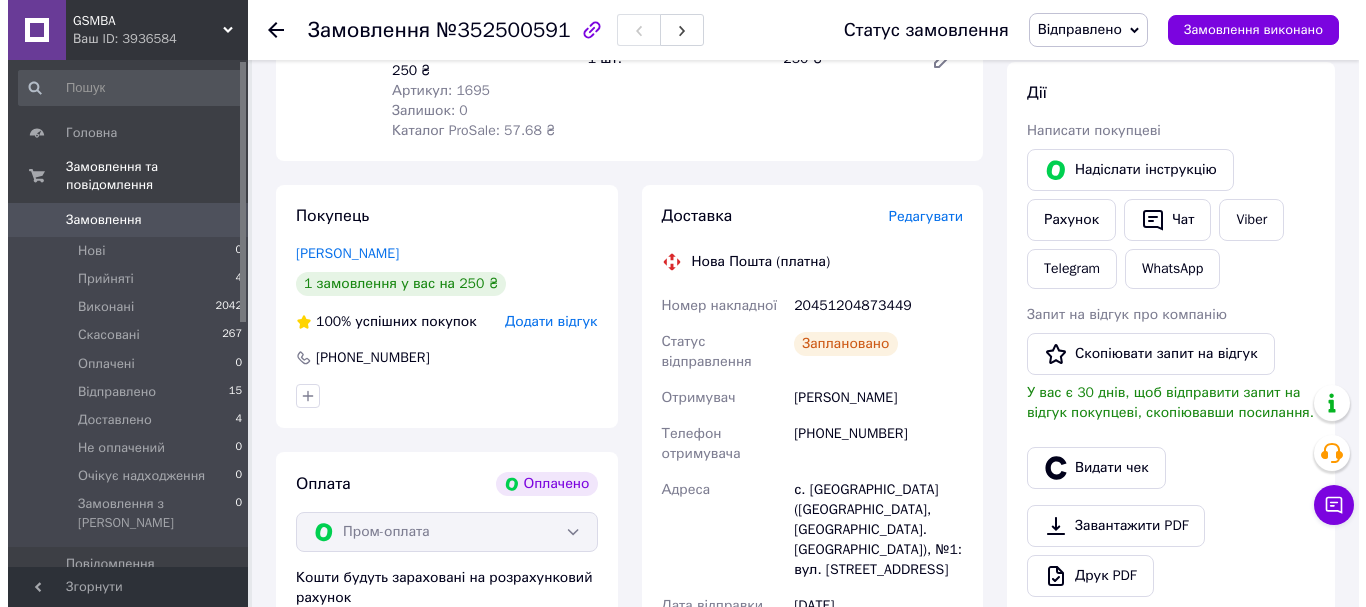 scroll, scrollTop: 400, scrollLeft: 0, axis: vertical 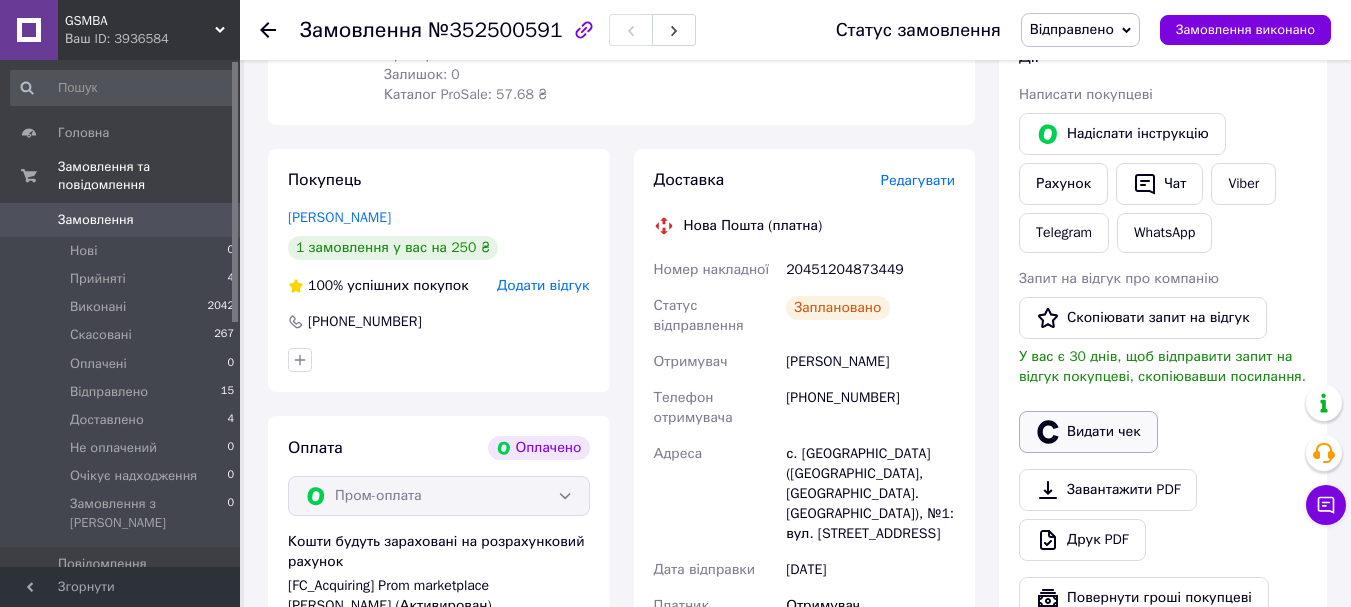 click on "Видати чек" at bounding box center [1088, 432] 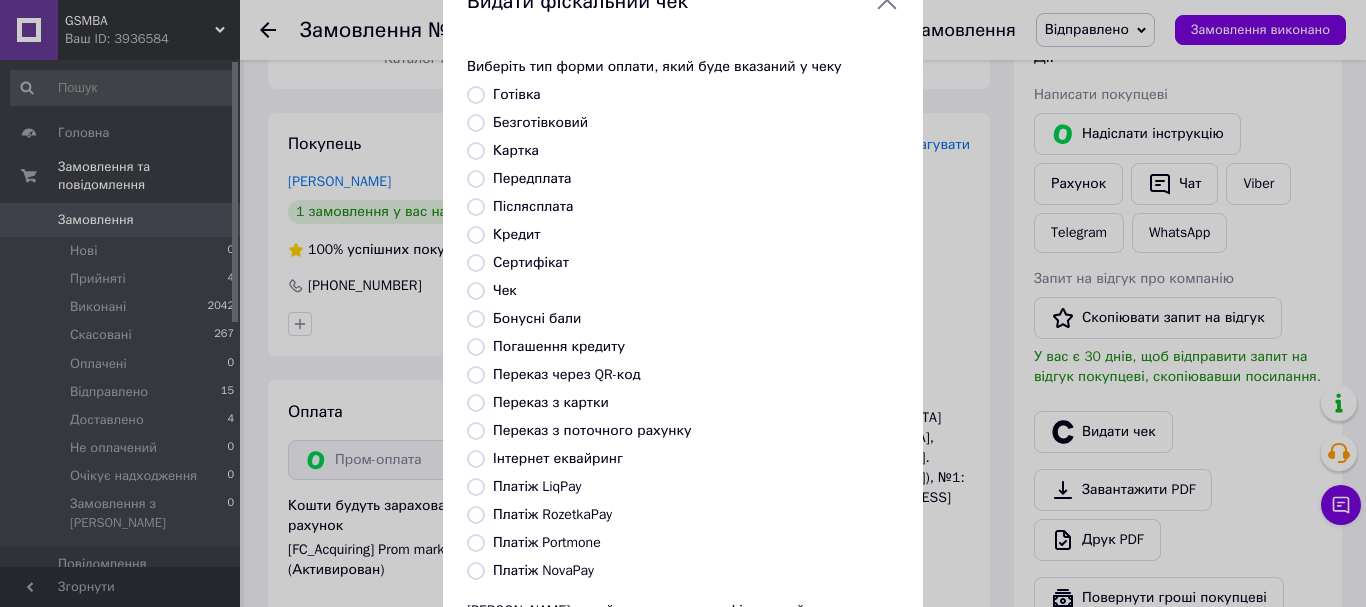scroll, scrollTop: 100, scrollLeft: 0, axis: vertical 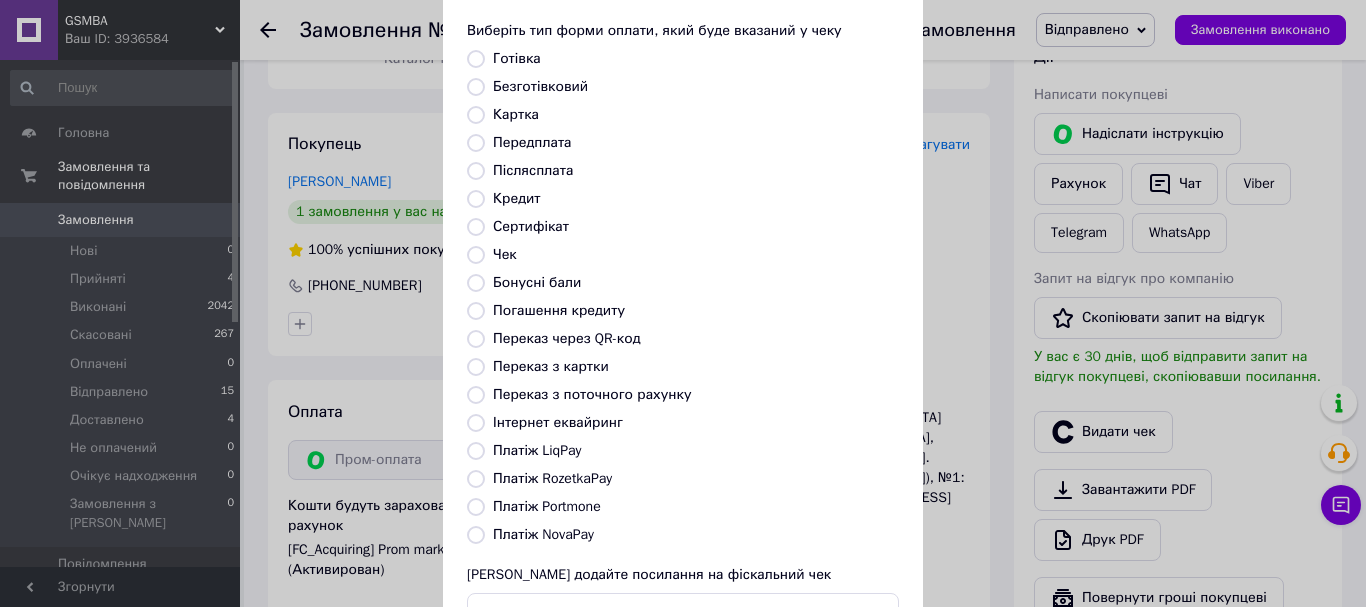 click on "Платіж RozetkaPay" at bounding box center (552, 478) 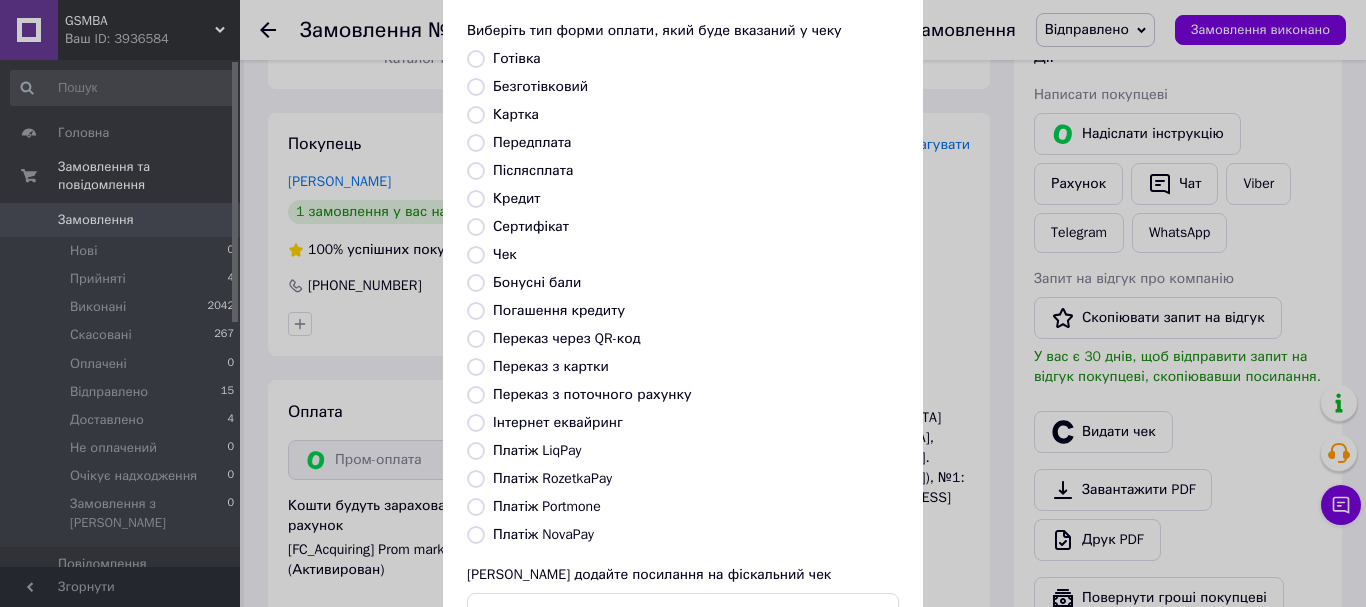 radio on "true" 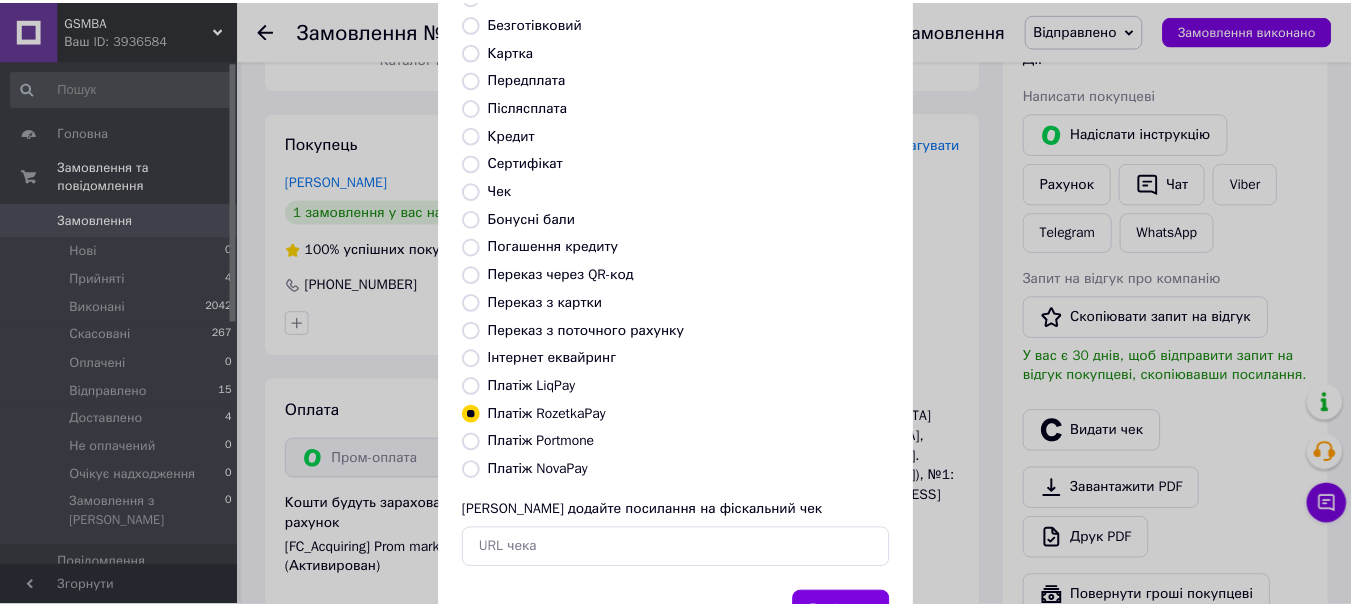 scroll, scrollTop: 200, scrollLeft: 0, axis: vertical 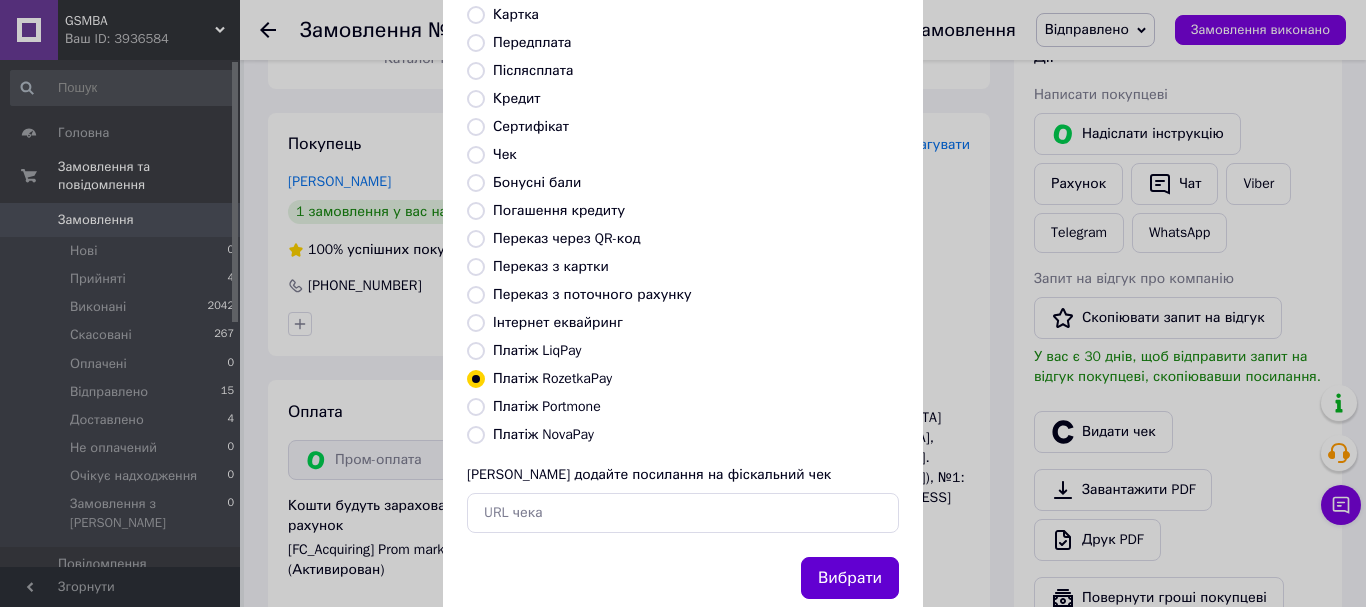 click on "Вибрати" at bounding box center [850, 578] 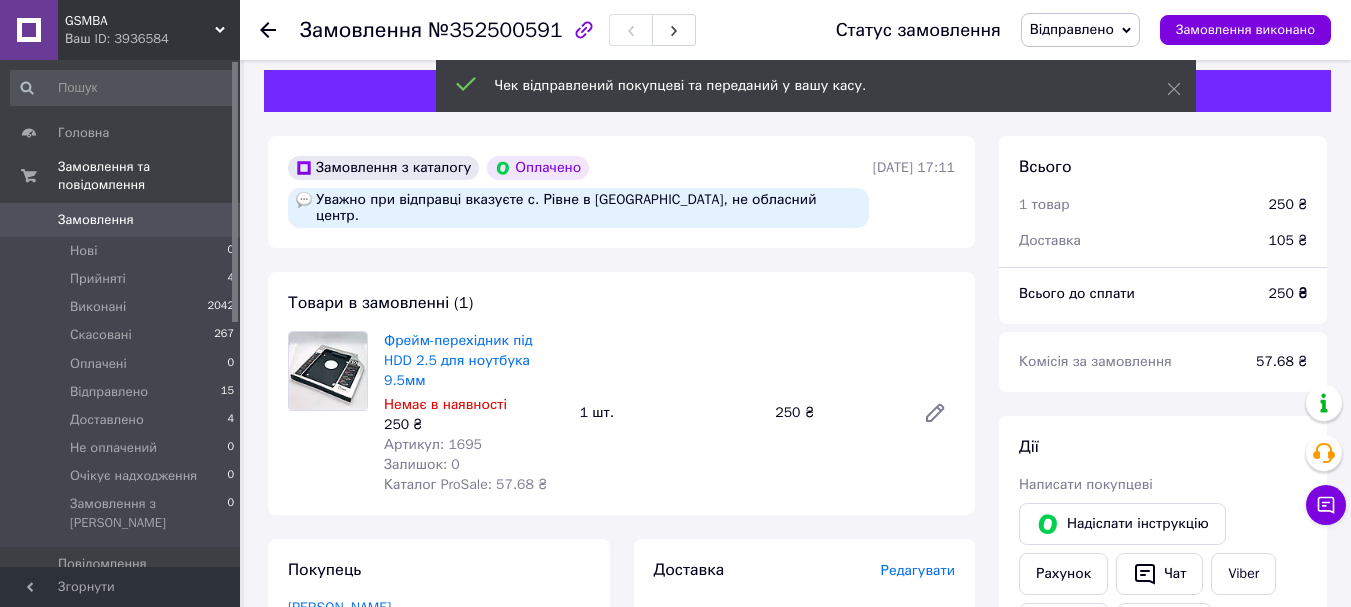 scroll, scrollTop: 0, scrollLeft: 0, axis: both 